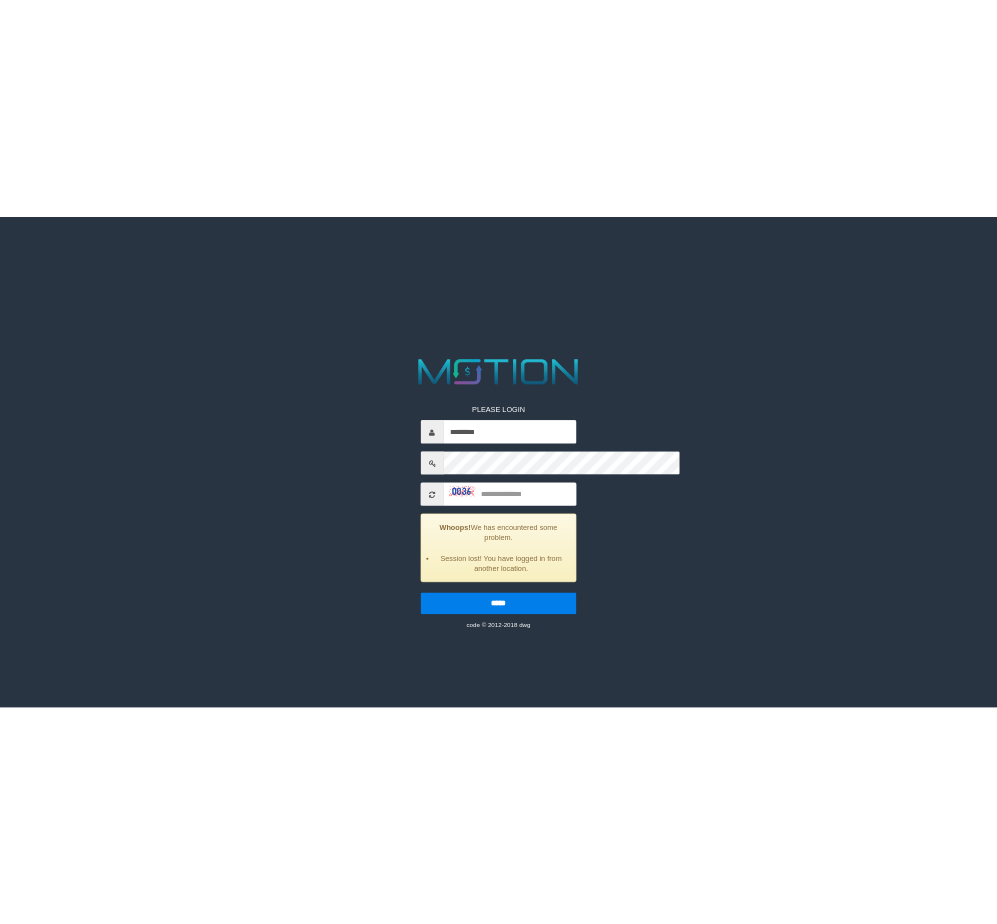 scroll, scrollTop: 0, scrollLeft: 0, axis: both 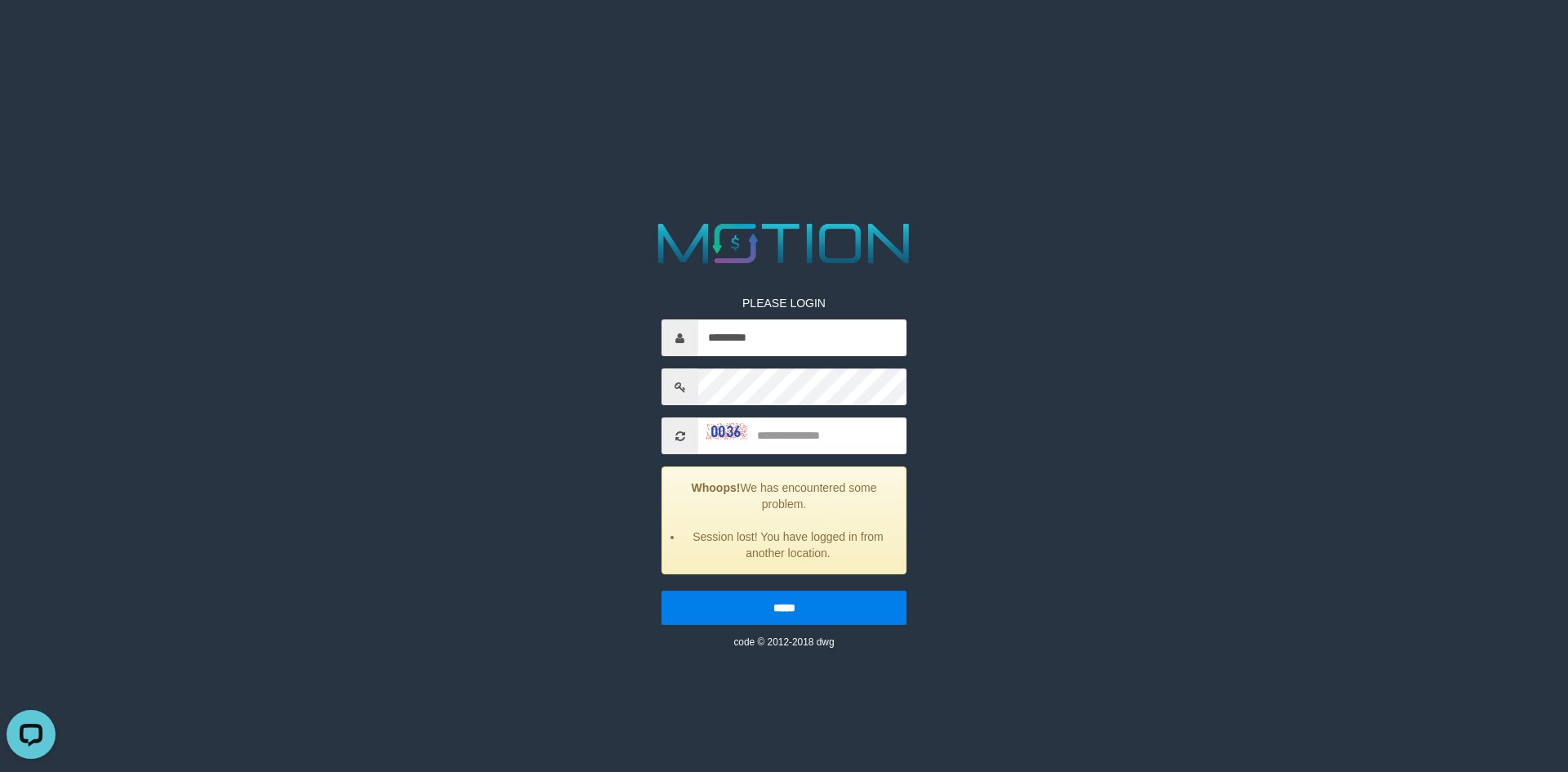 click on "PLEASE LOGIN
*********
Whoops!  We has encountered some problem.
Session lost! You have logged in from another location.
*****
code © 2012-2018 dwg" at bounding box center [784, 460] 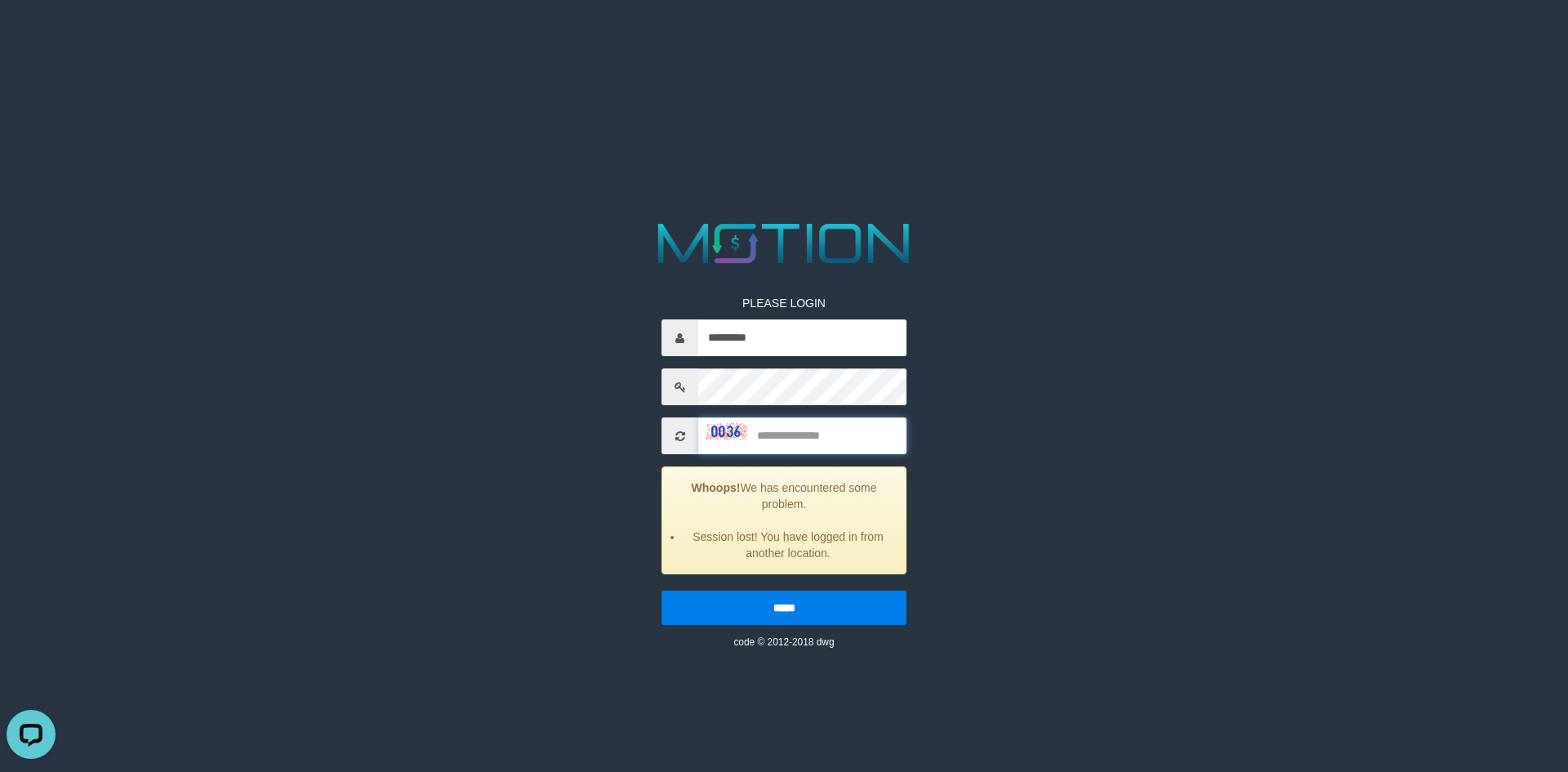 click at bounding box center (802, 435) 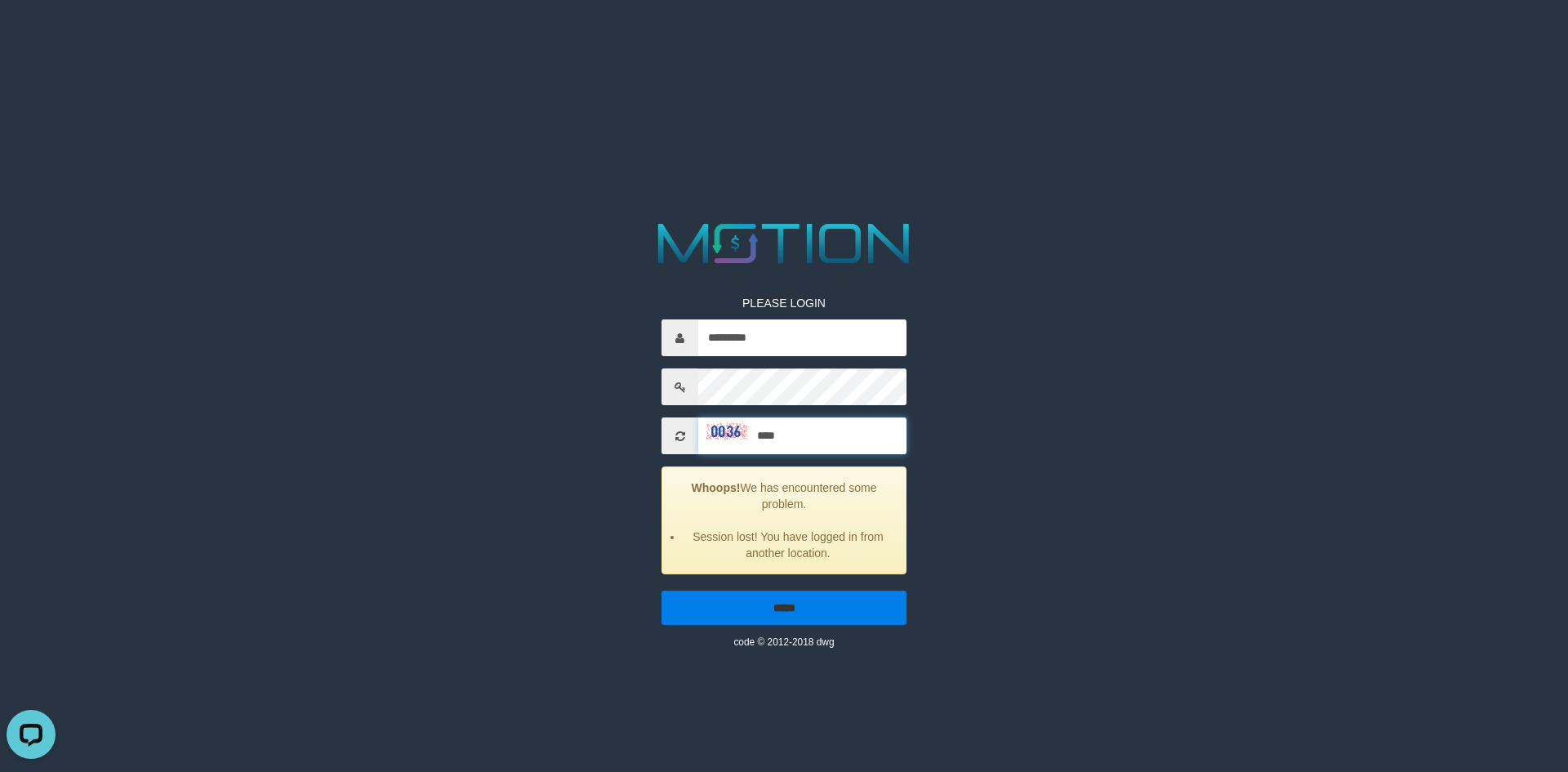 type on "****" 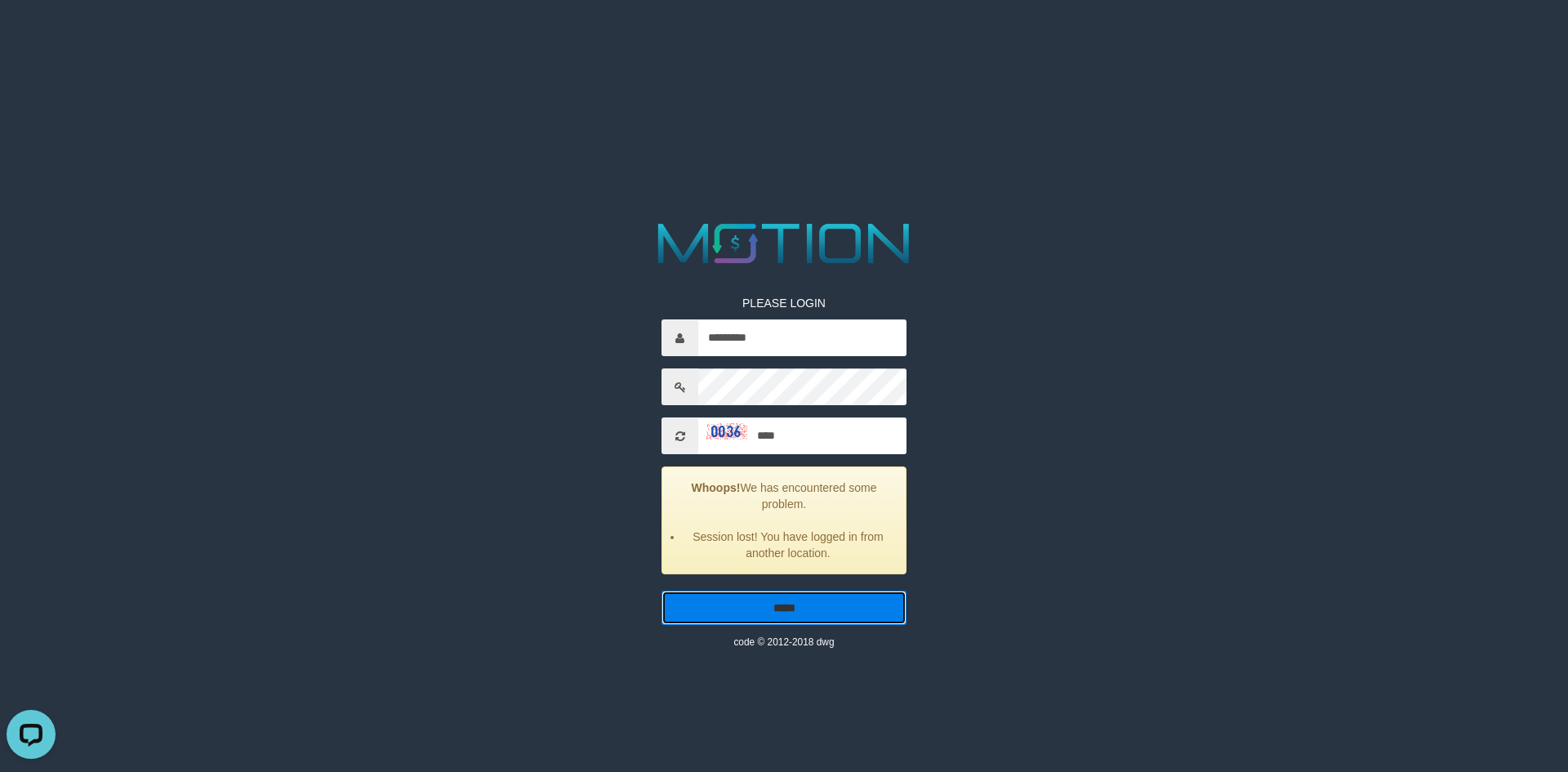 click on "*****" at bounding box center [784, 608] 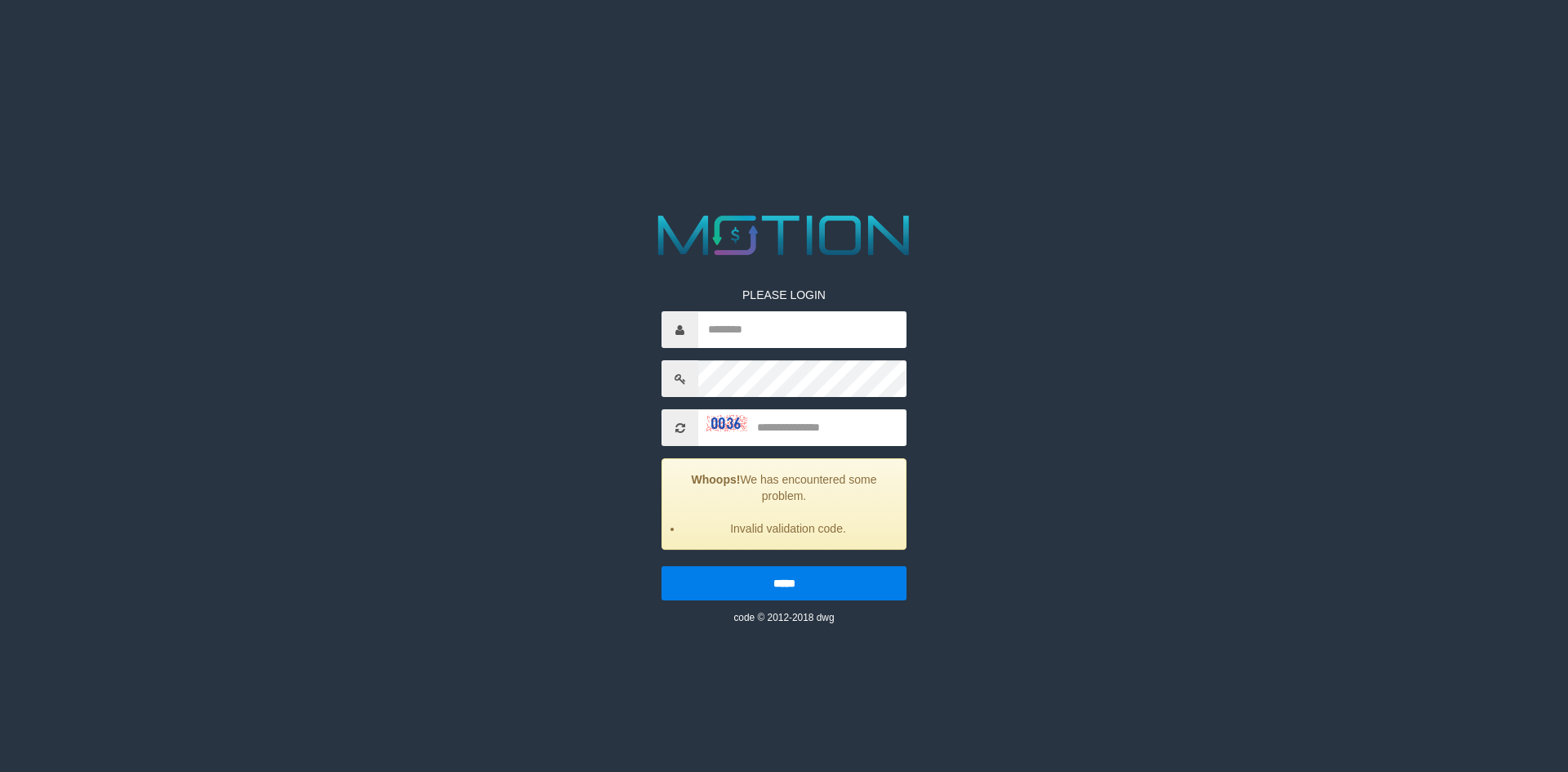 scroll, scrollTop: 0, scrollLeft: 0, axis: both 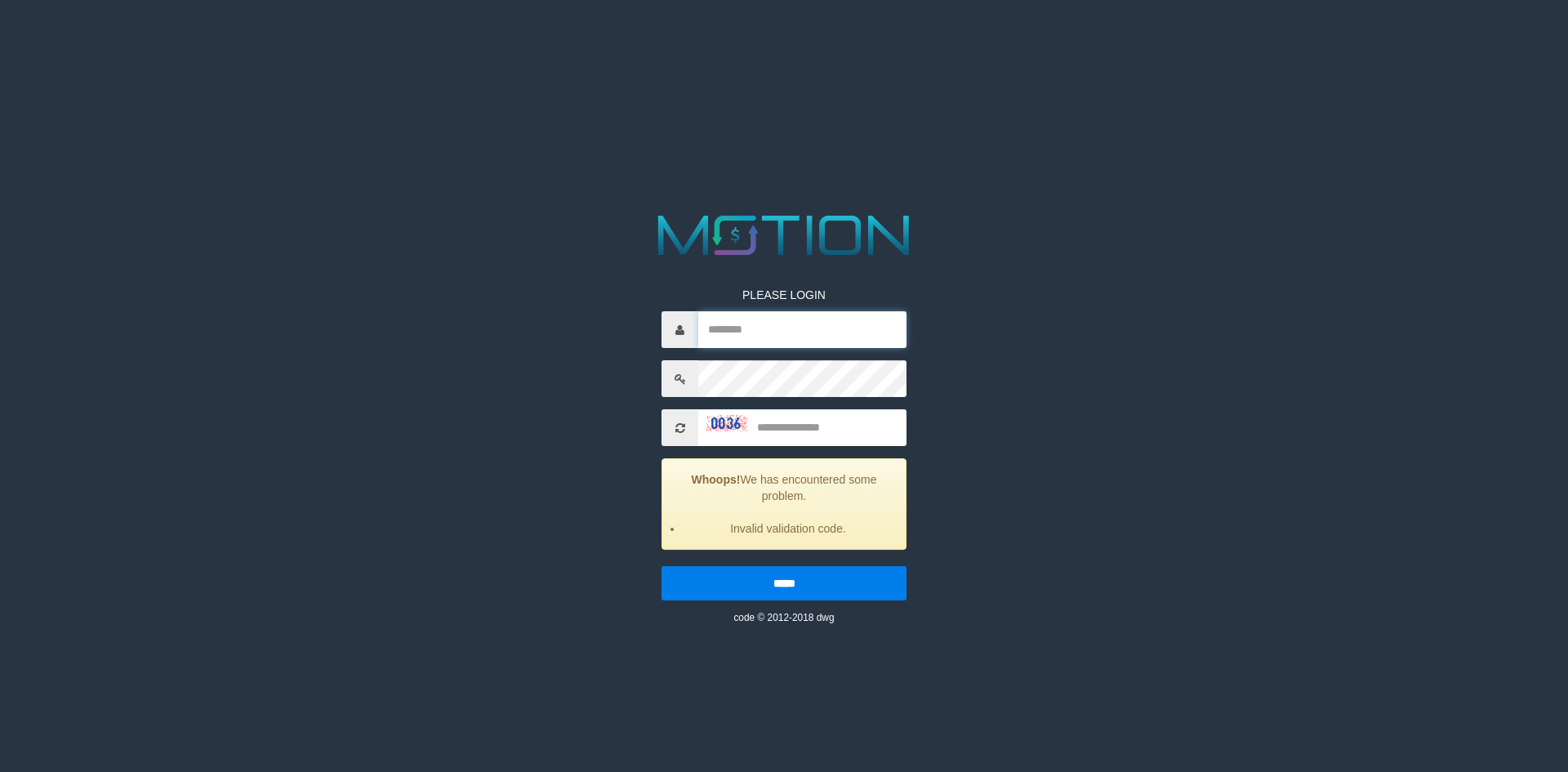 type on "*********" 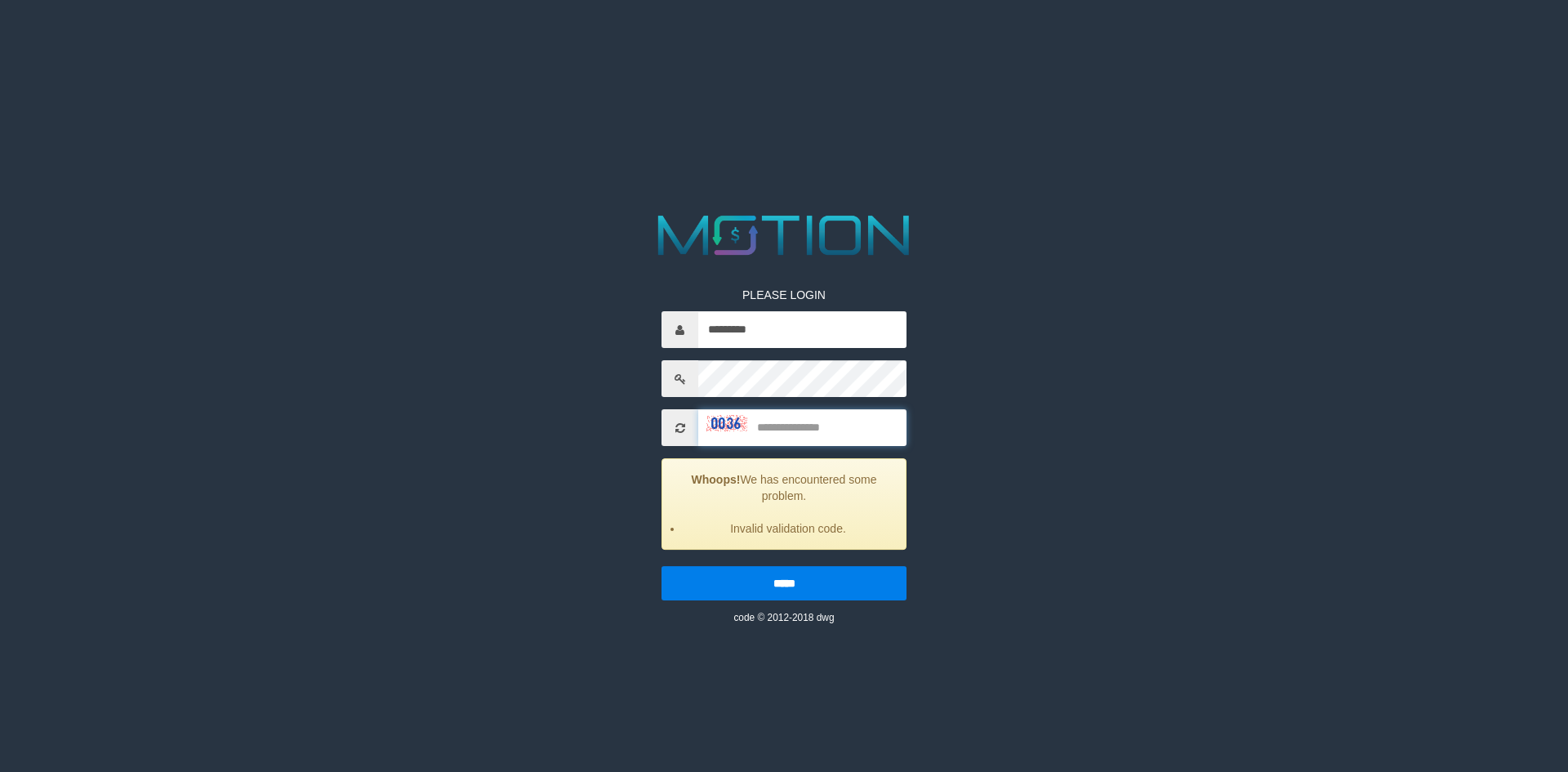 click at bounding box center (802, 427) 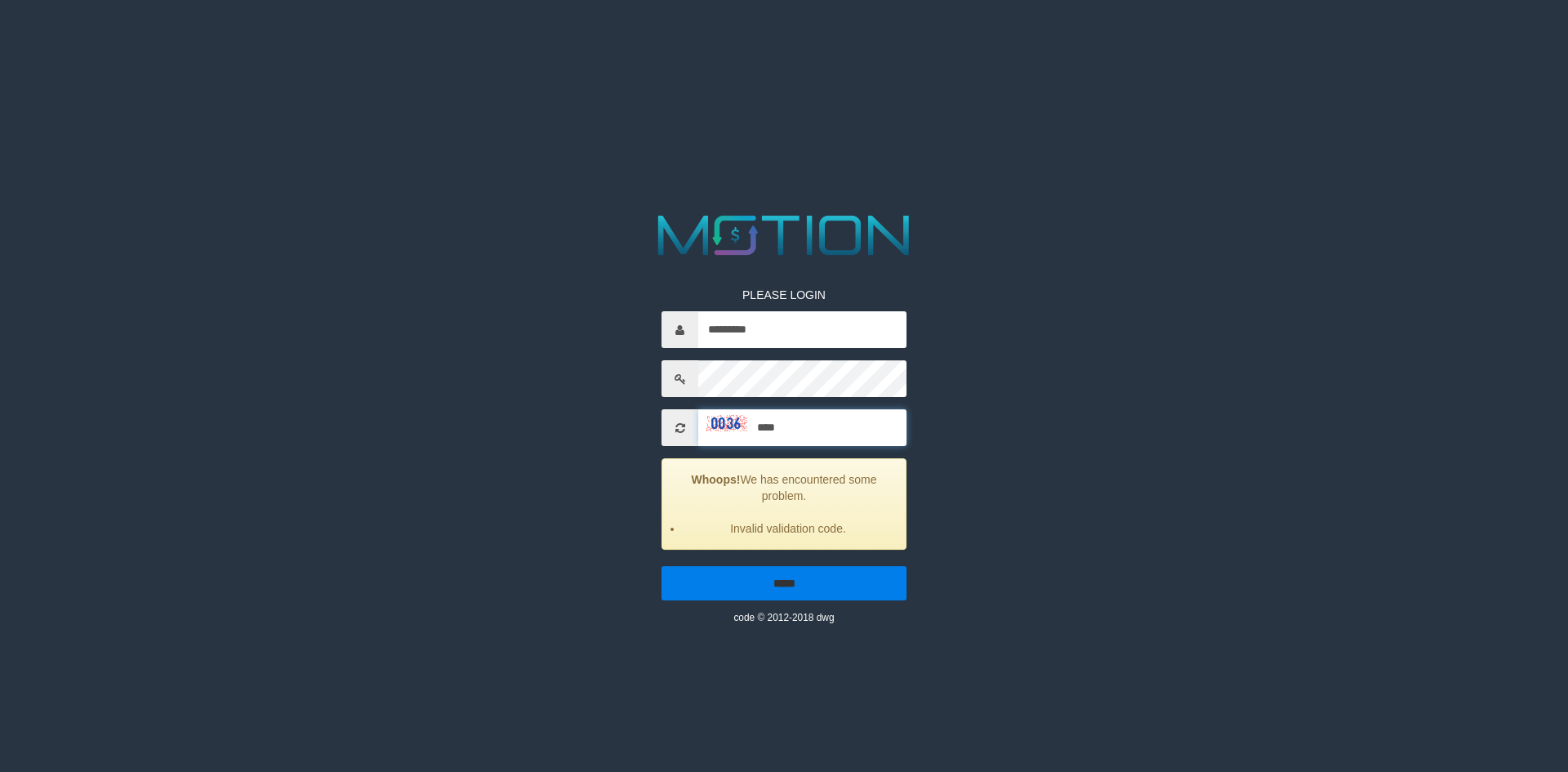 type on "****" 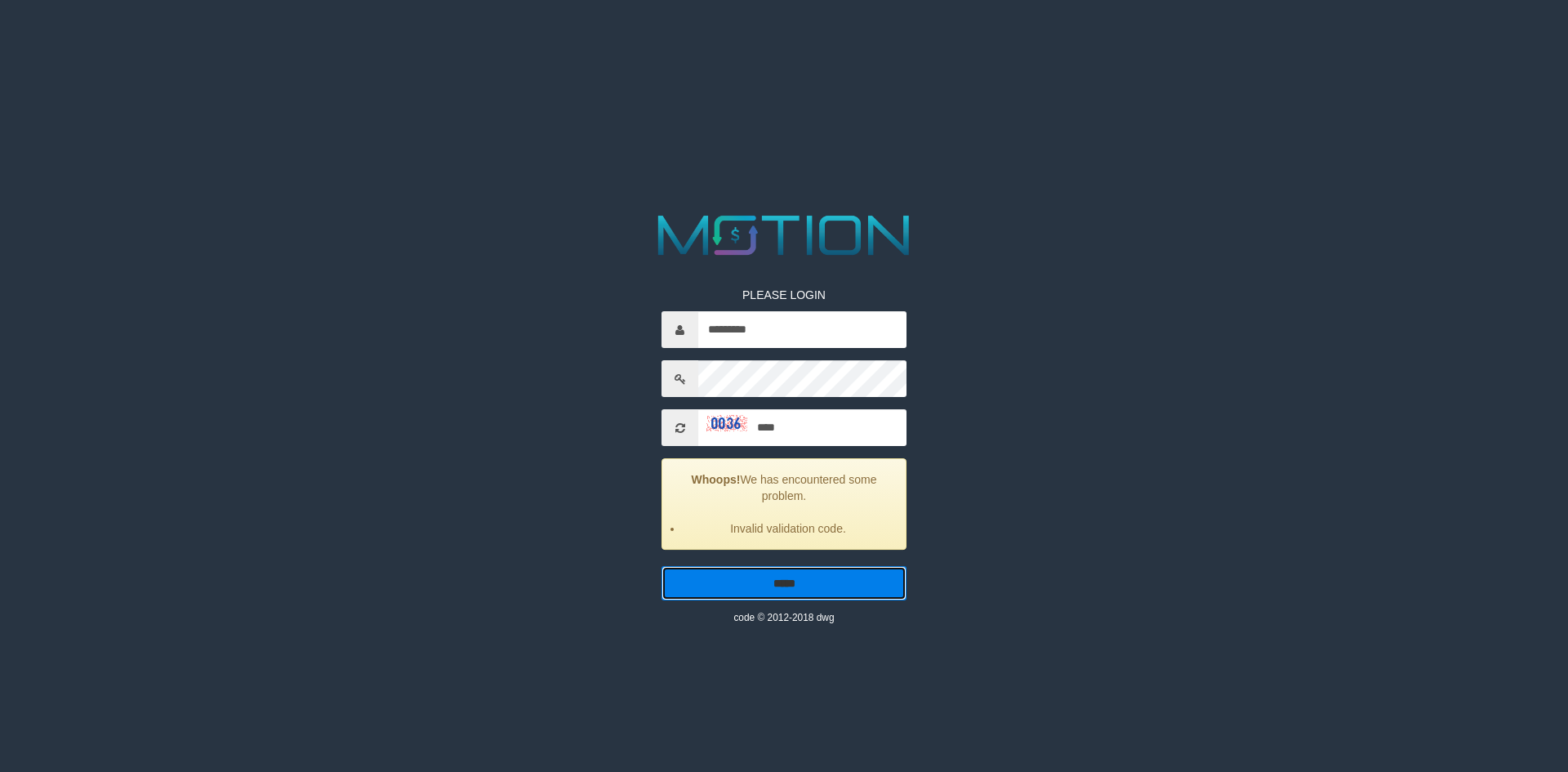 click on "*****" at bounding box center (784, 583) 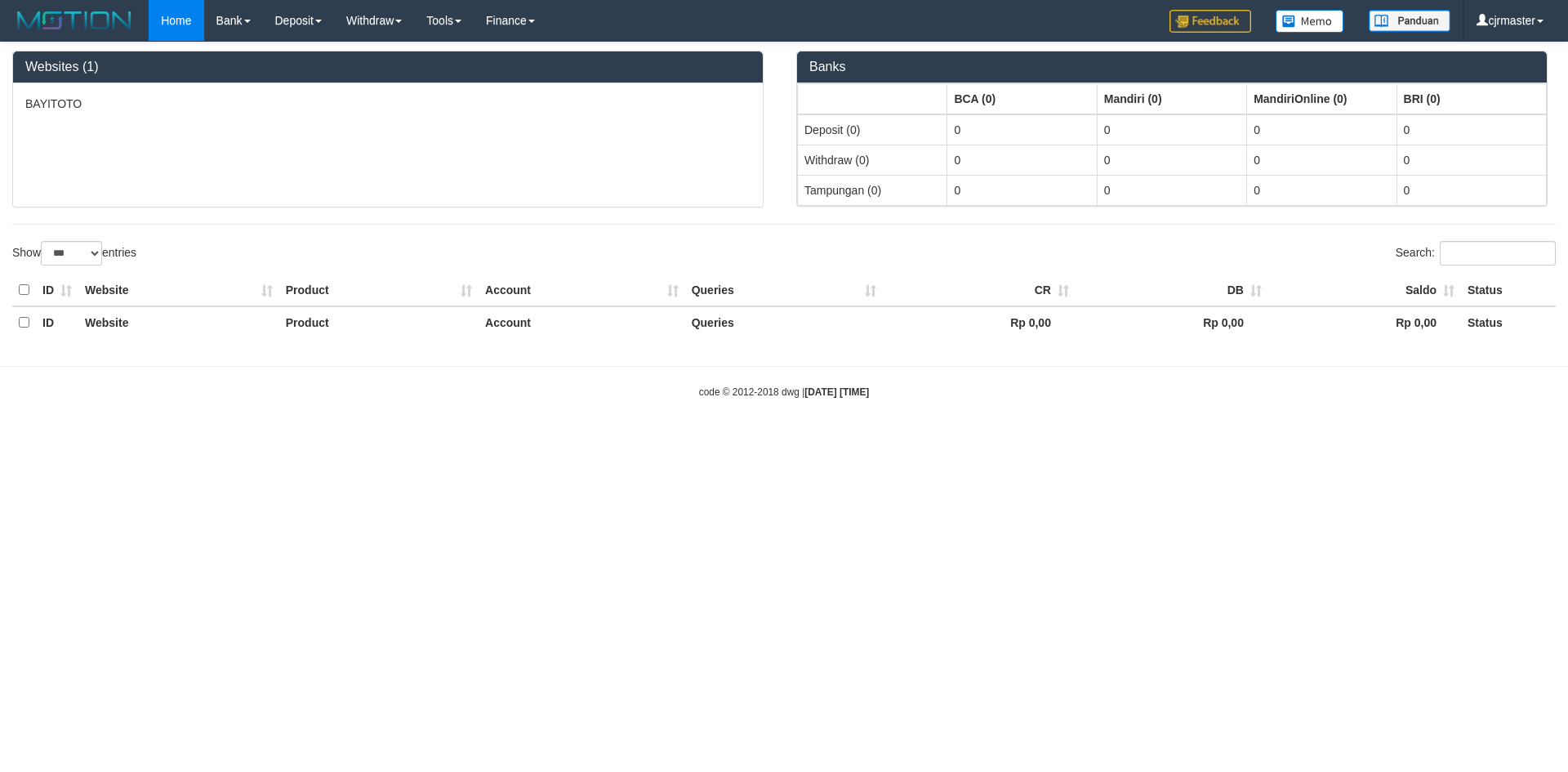 select on "***" 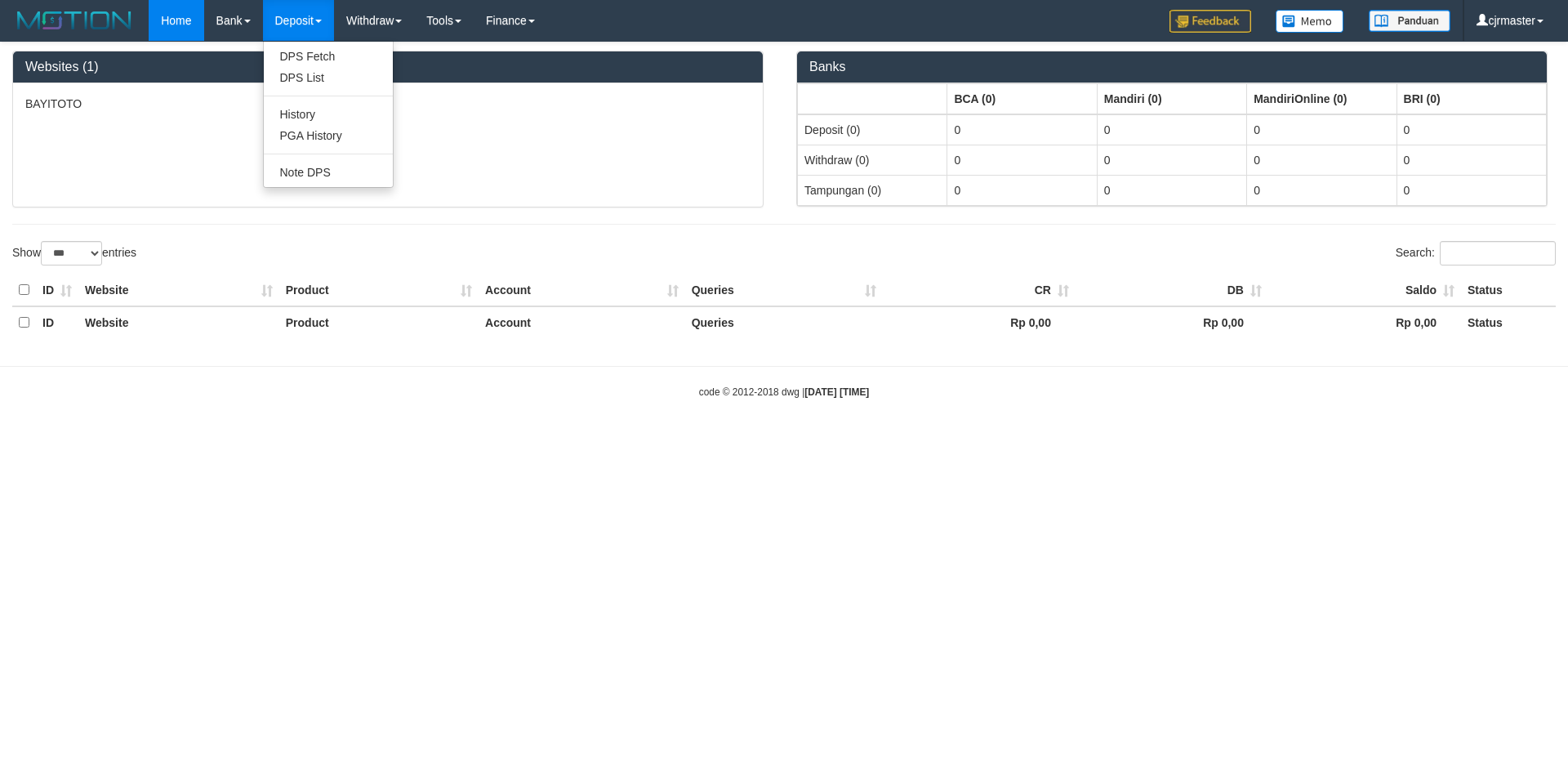 click on "Deposit" at bounding box center [298, 20] 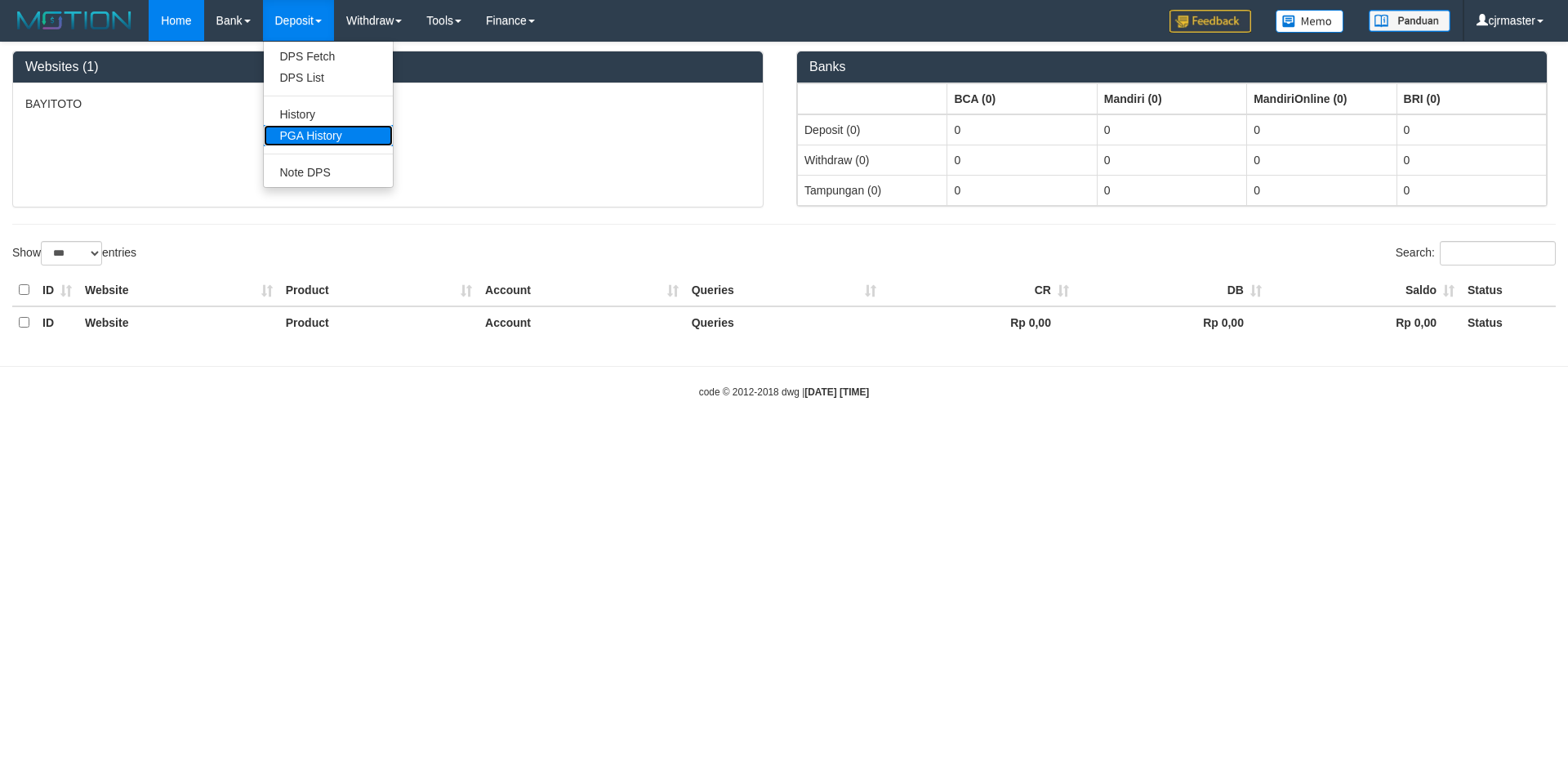 click on "PGA History" at bounding box center (328, 136) 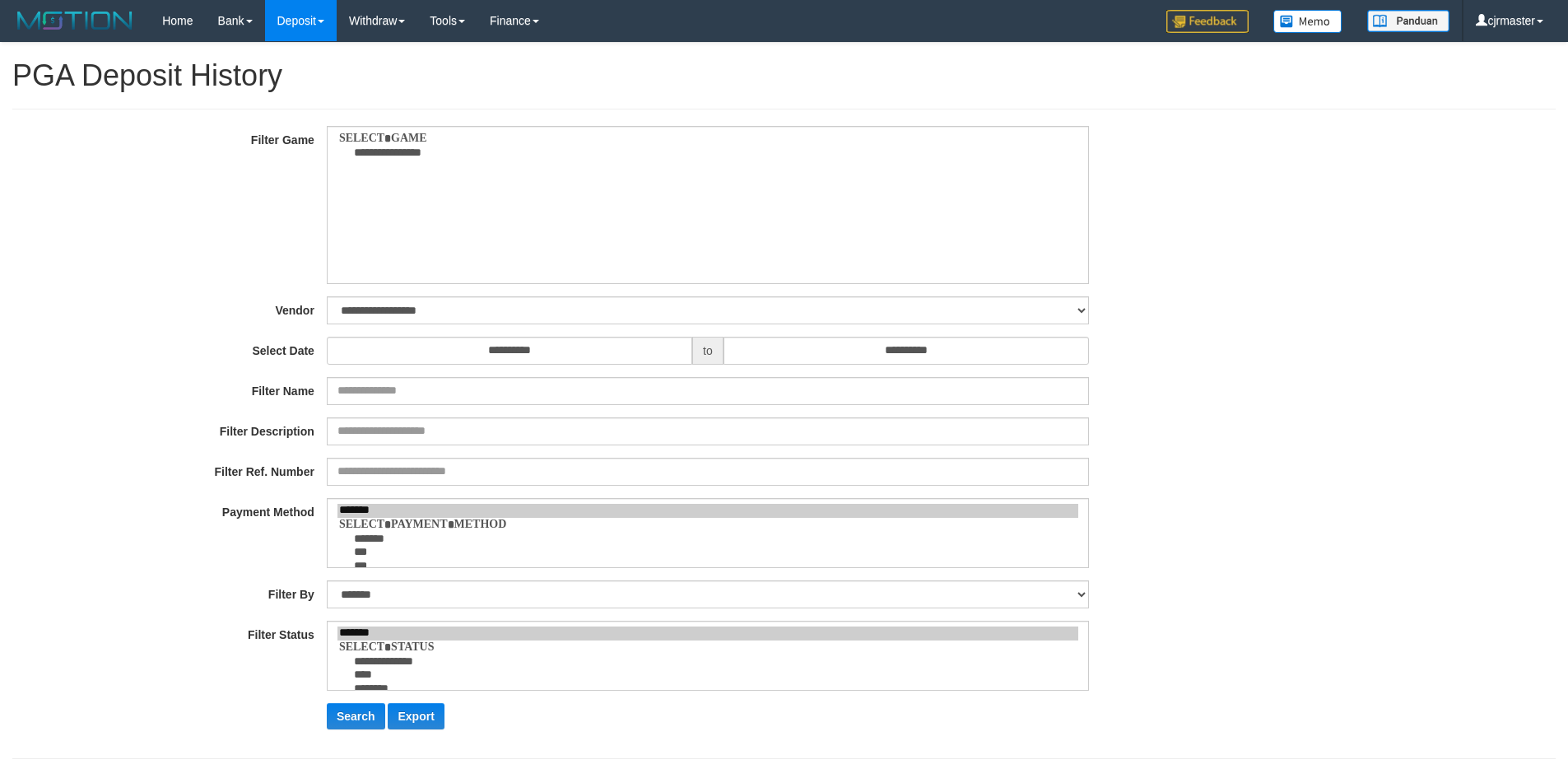 select 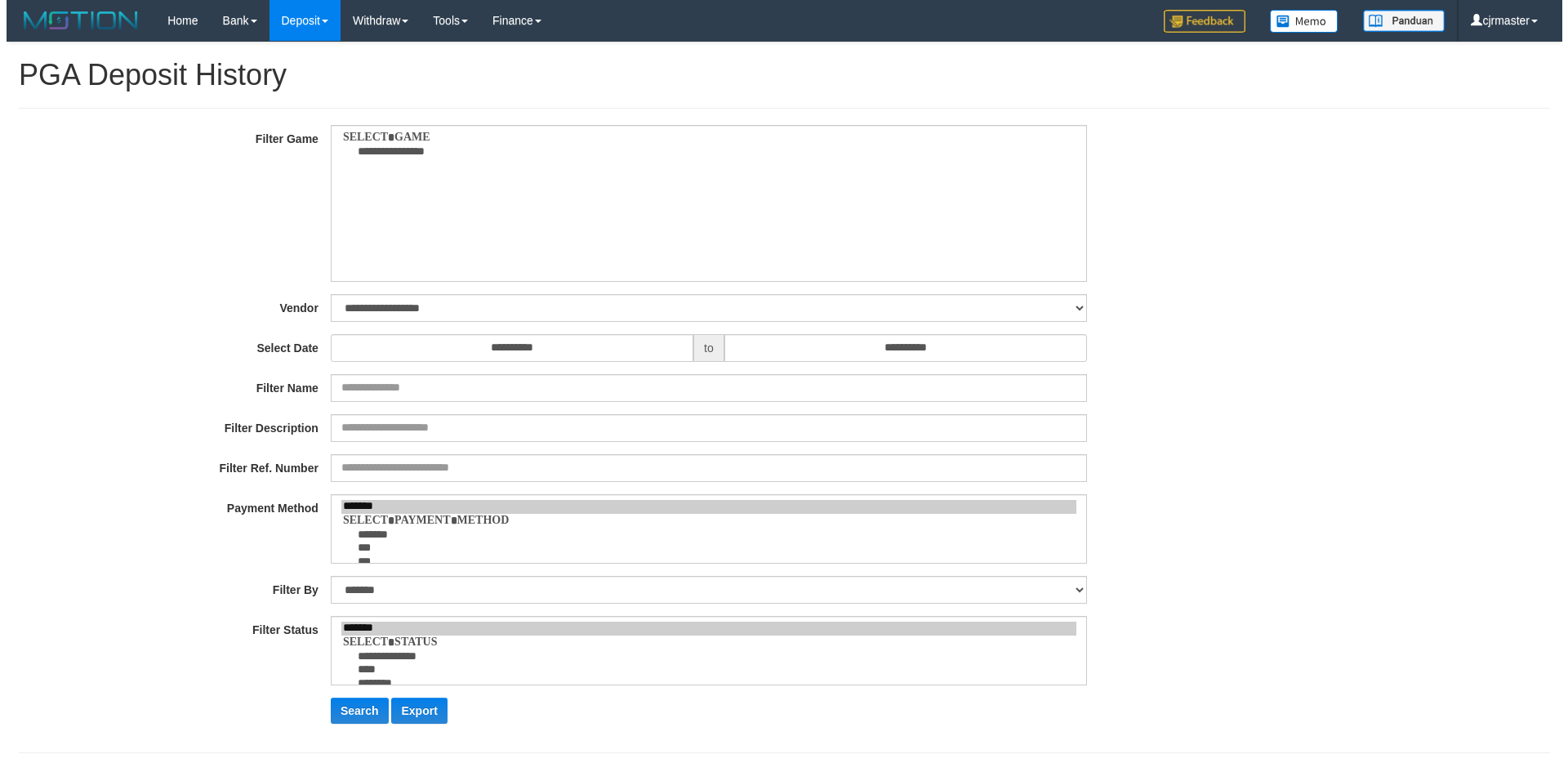 scroll, scrollTop: 0, scrollLeft: 0, axis: both 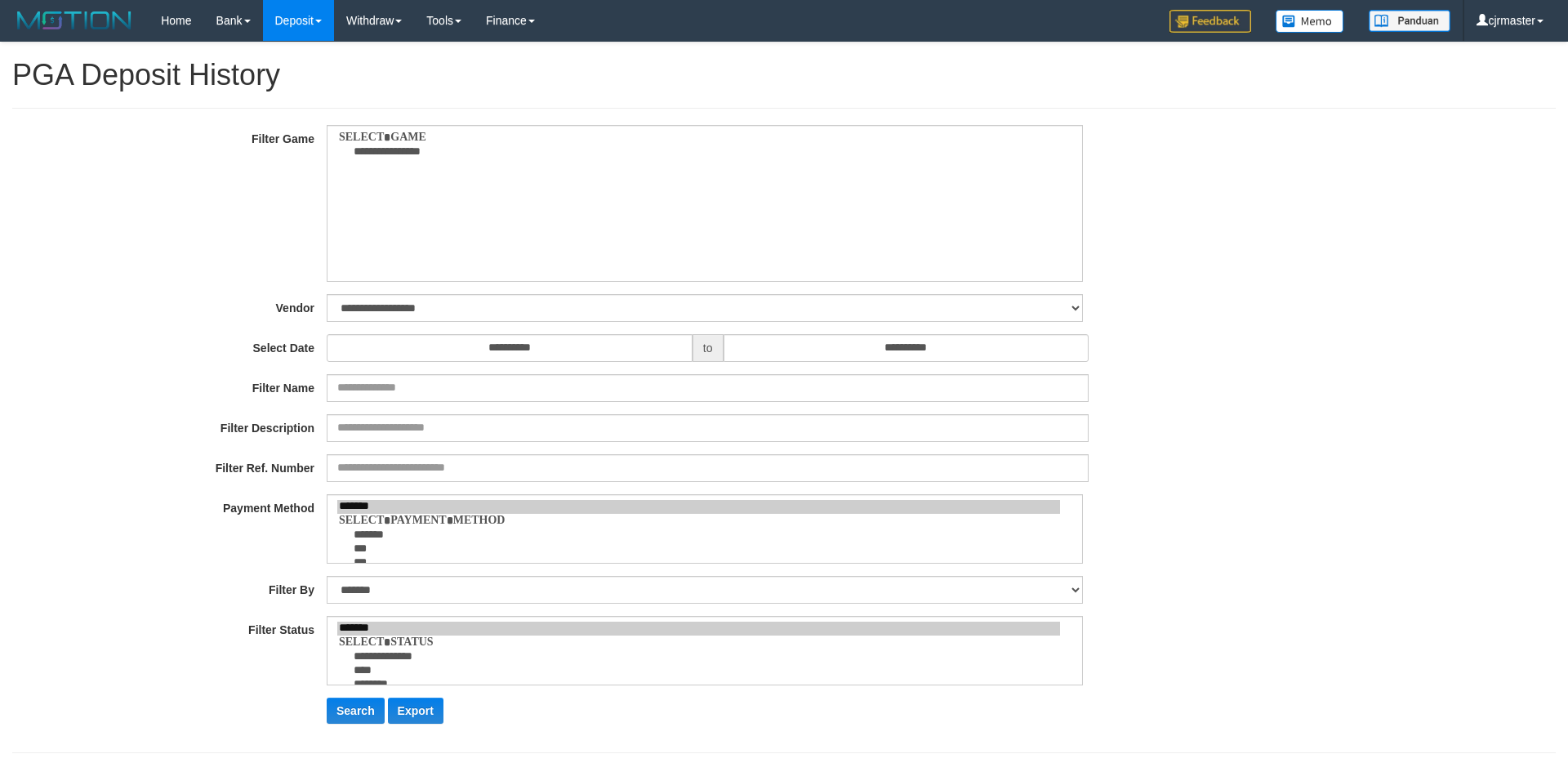 select on "**" 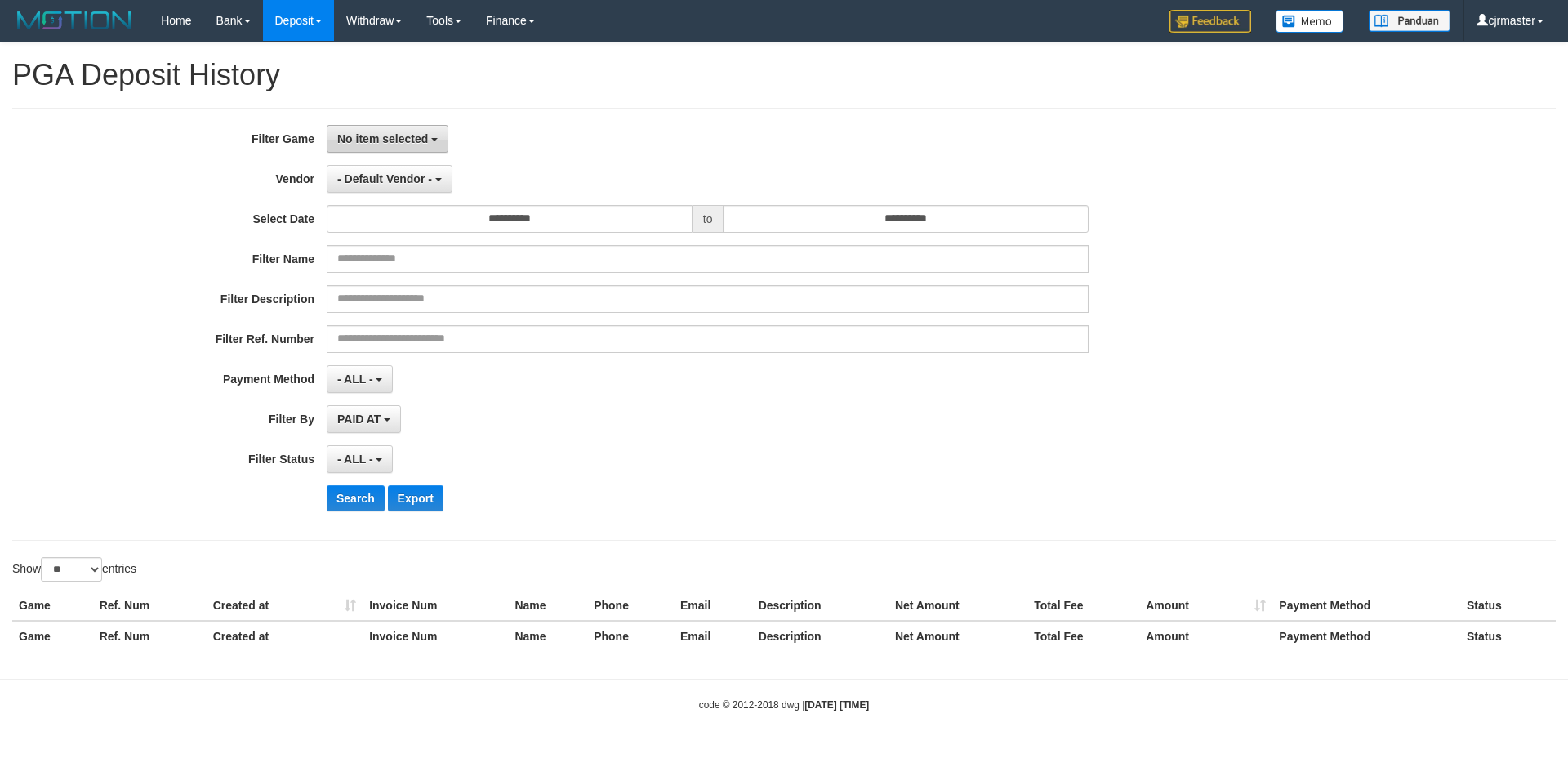 click on "No item selected" at bounding box center [382, 139] 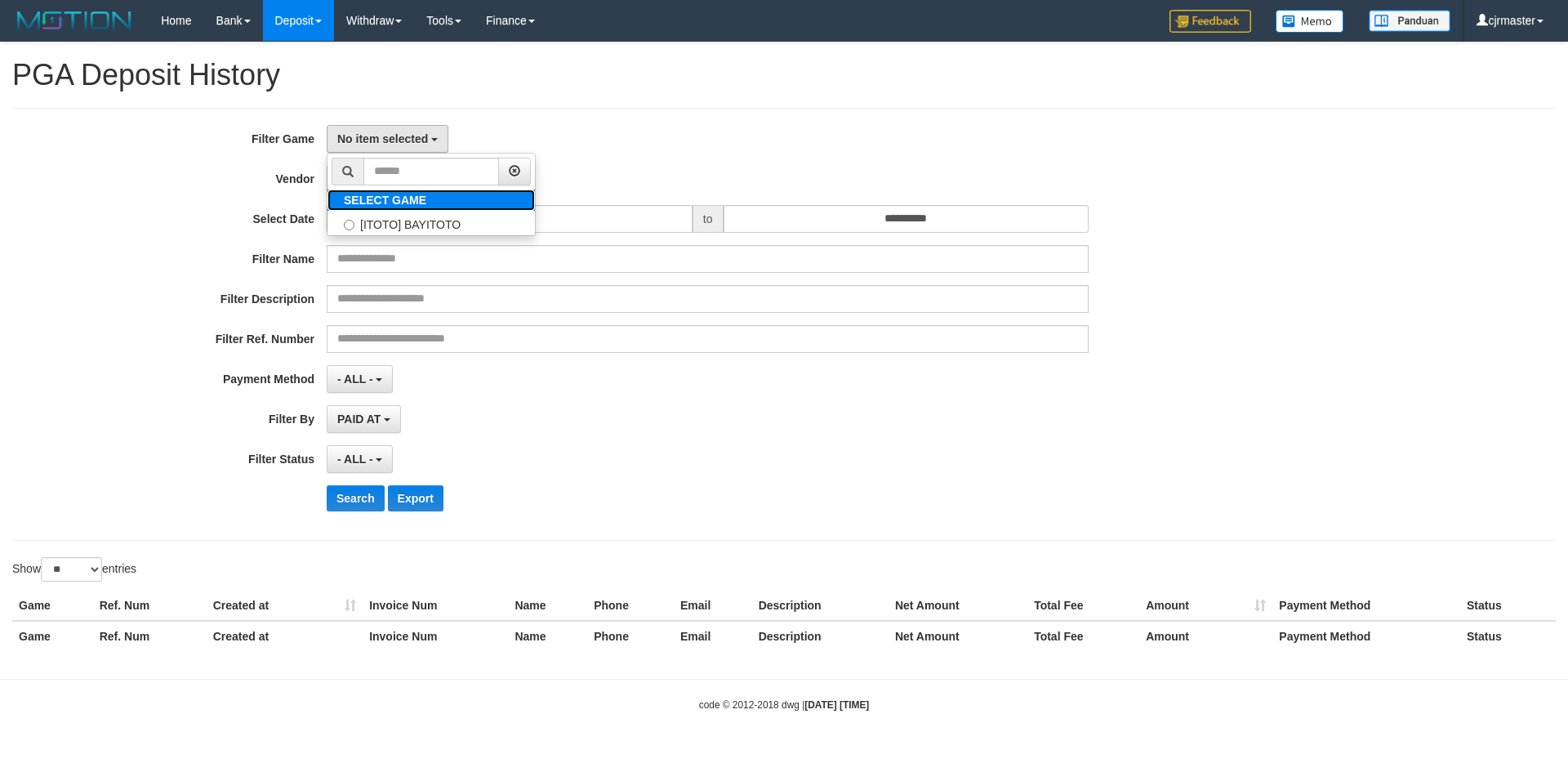click on "SELECT GAME" at bounding box center (385, 200) 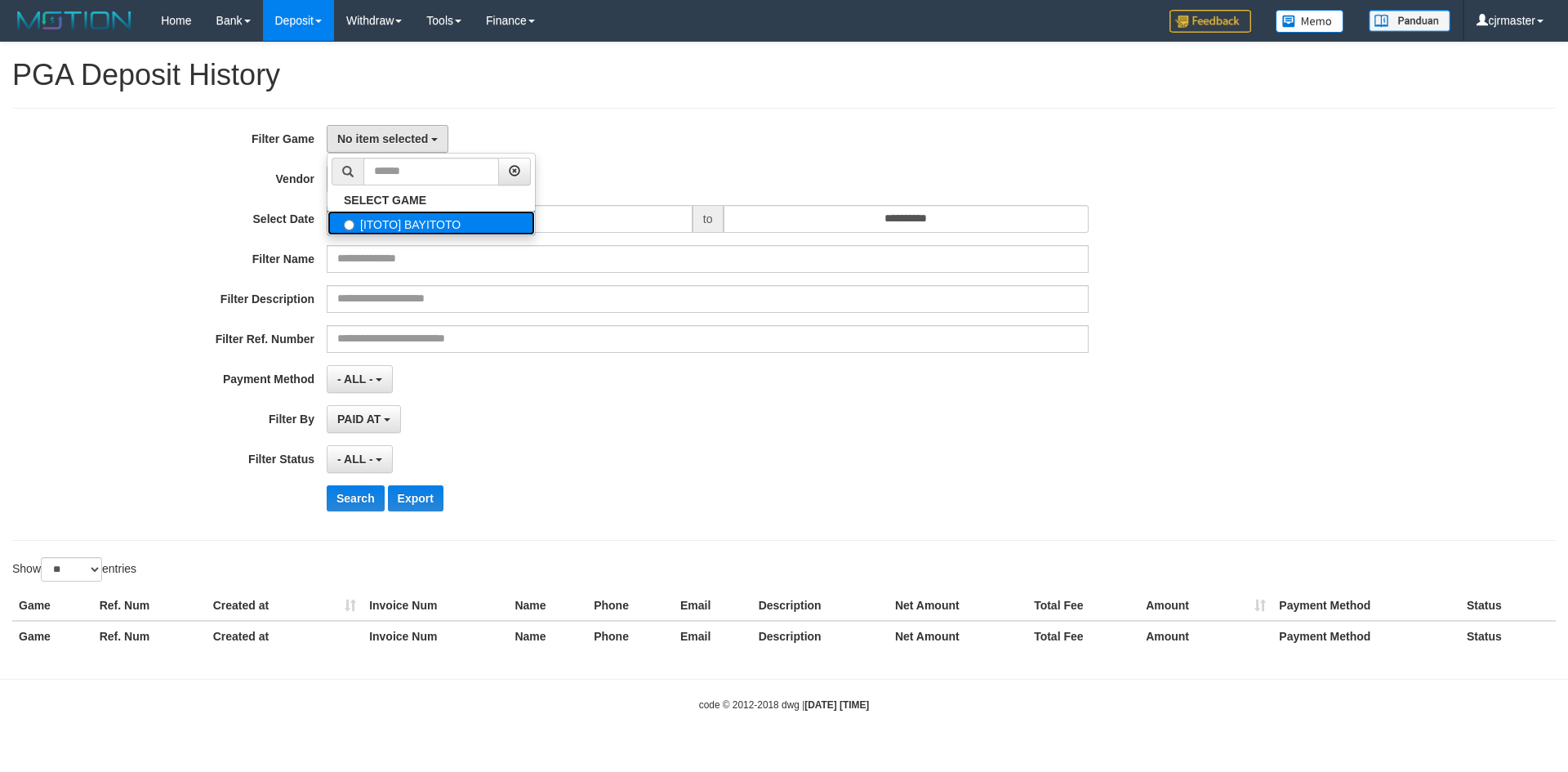 click on "[ITOTO] BAYITOTO" at bounding box center (431, 223) 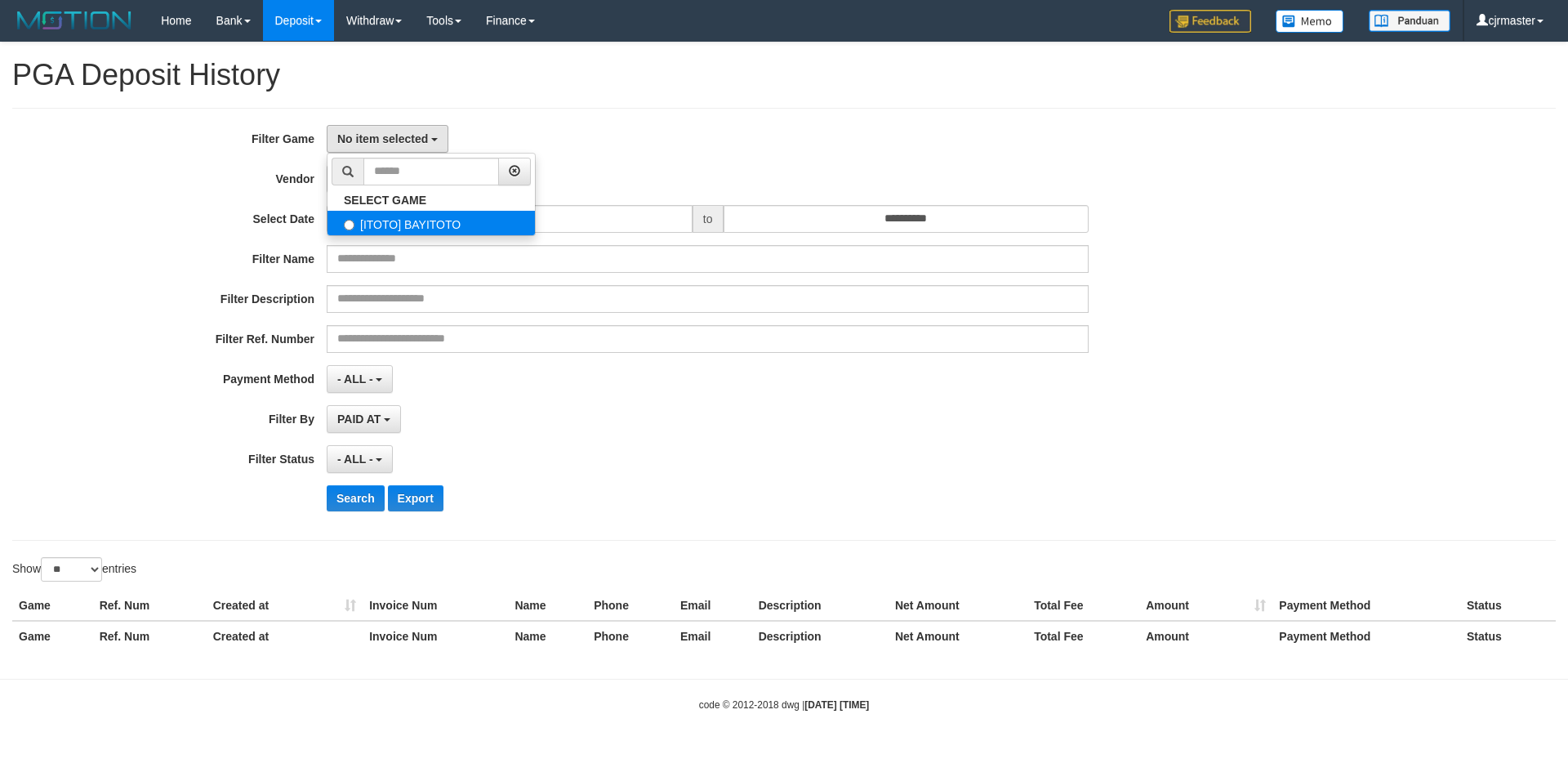 select on "****" 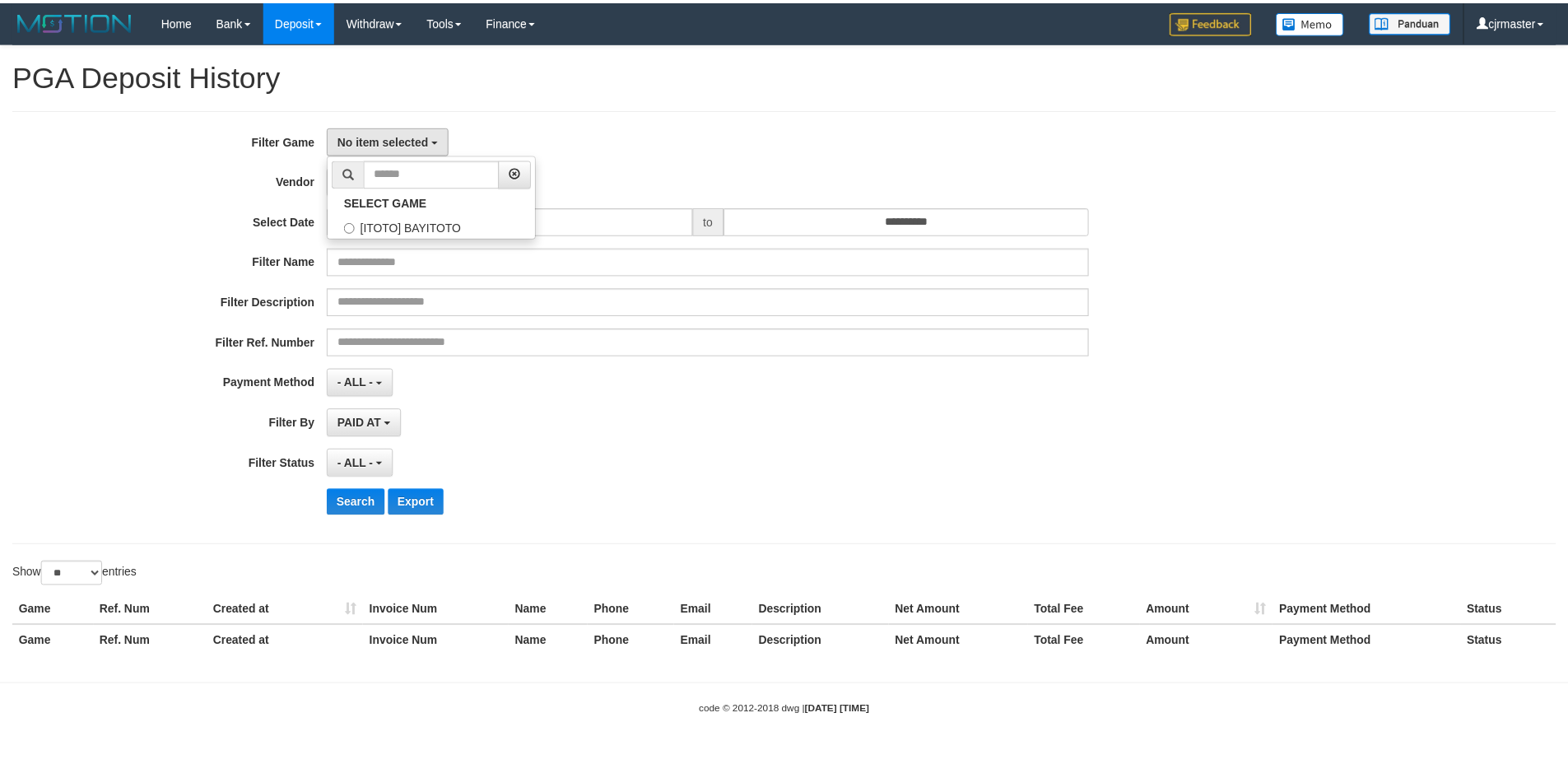 scroll, scrollTop: 15, scrollLeft: 0, axis: vertical 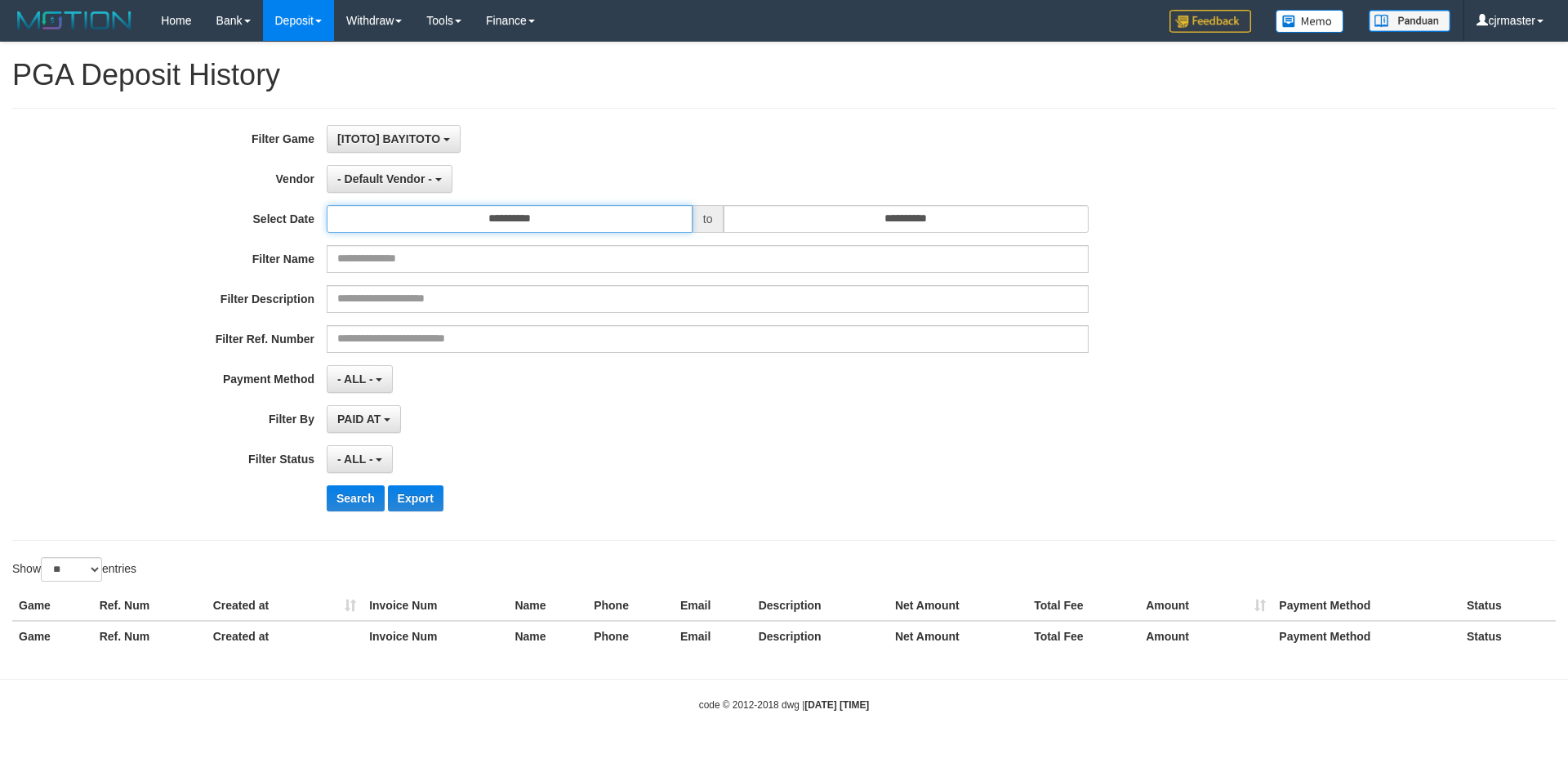 click on "**********" at bounding box center [510, 219] 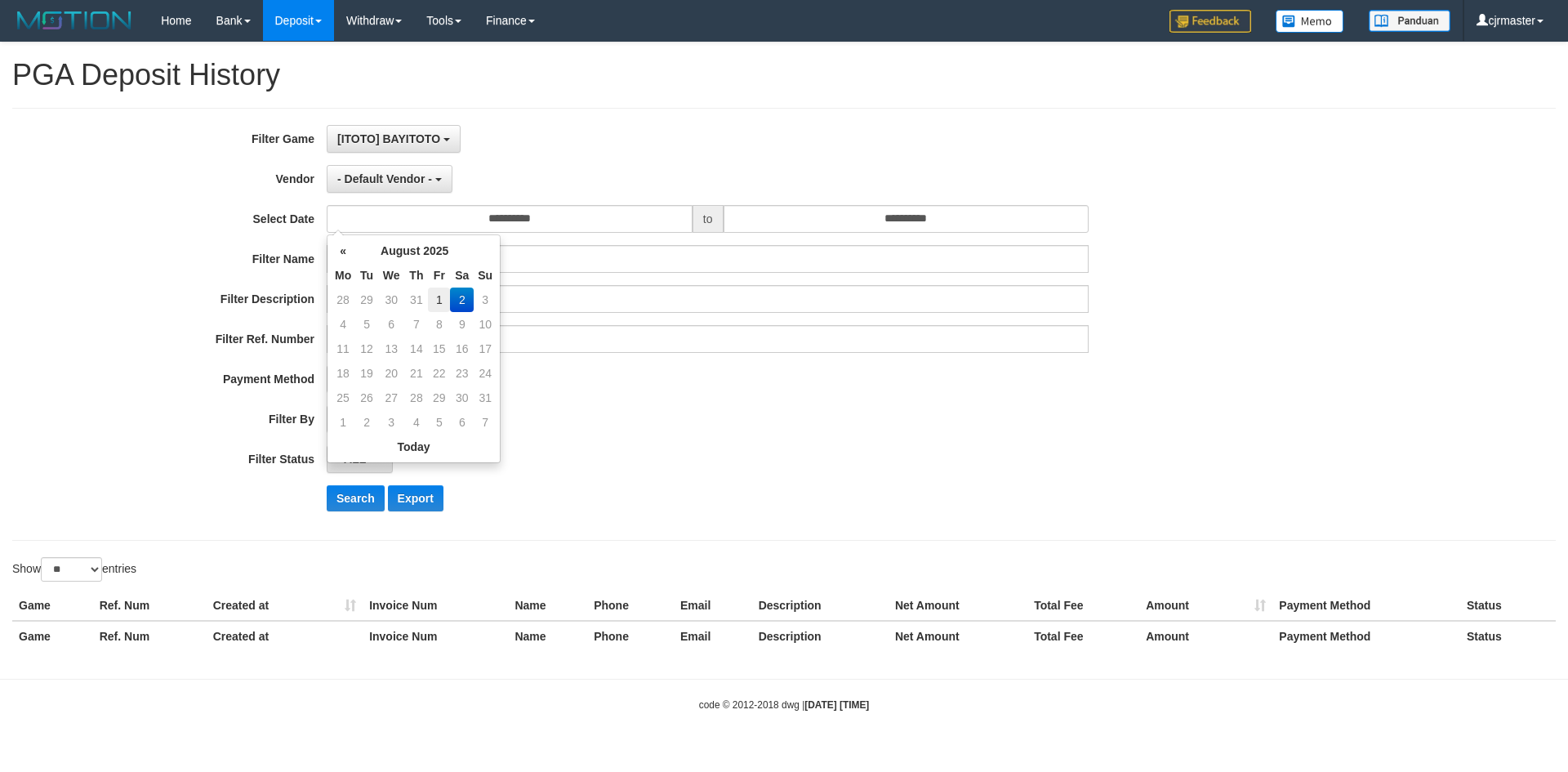 click on "1" at bounding box center [439, 300] 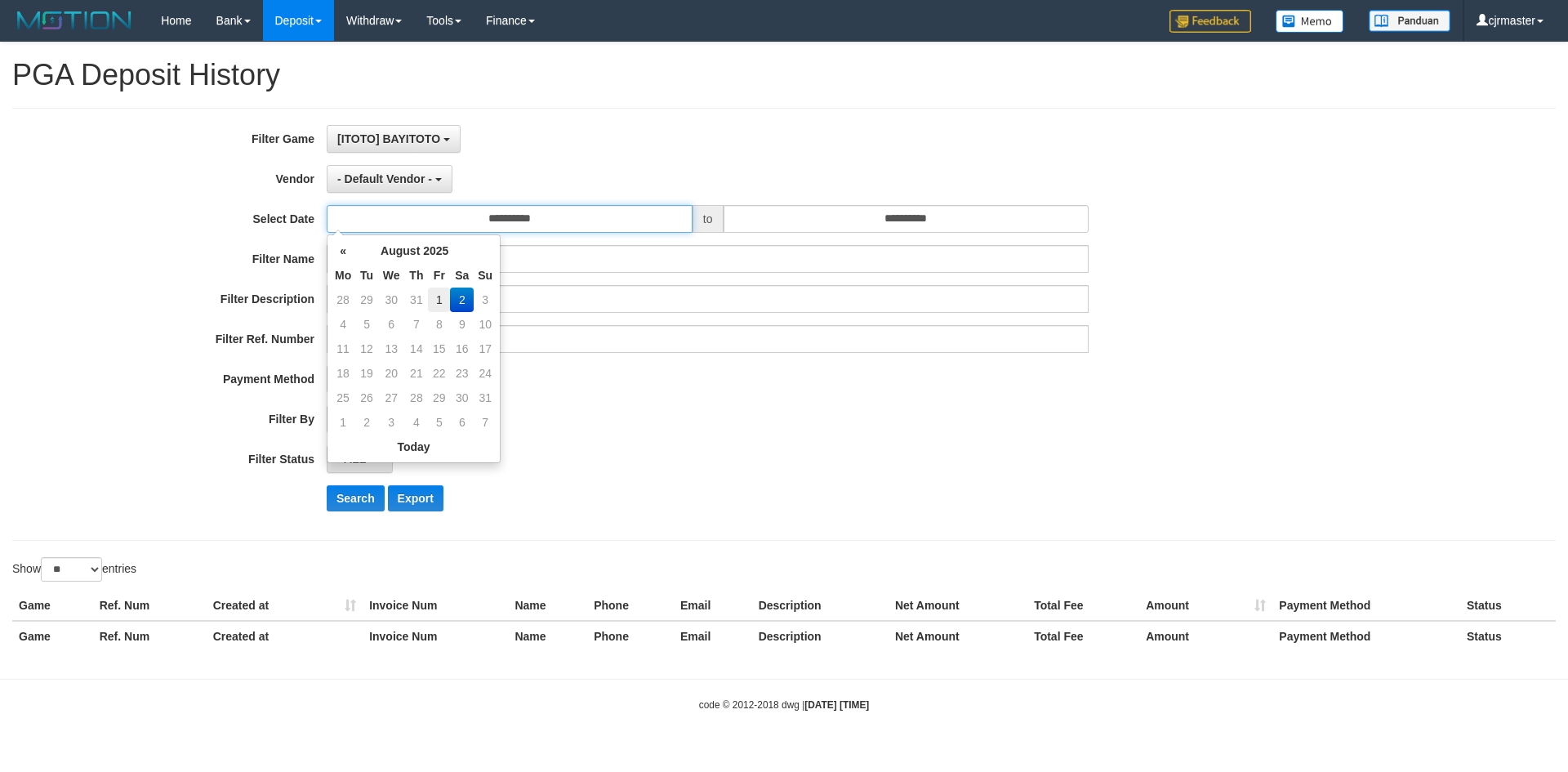 type on "**********" 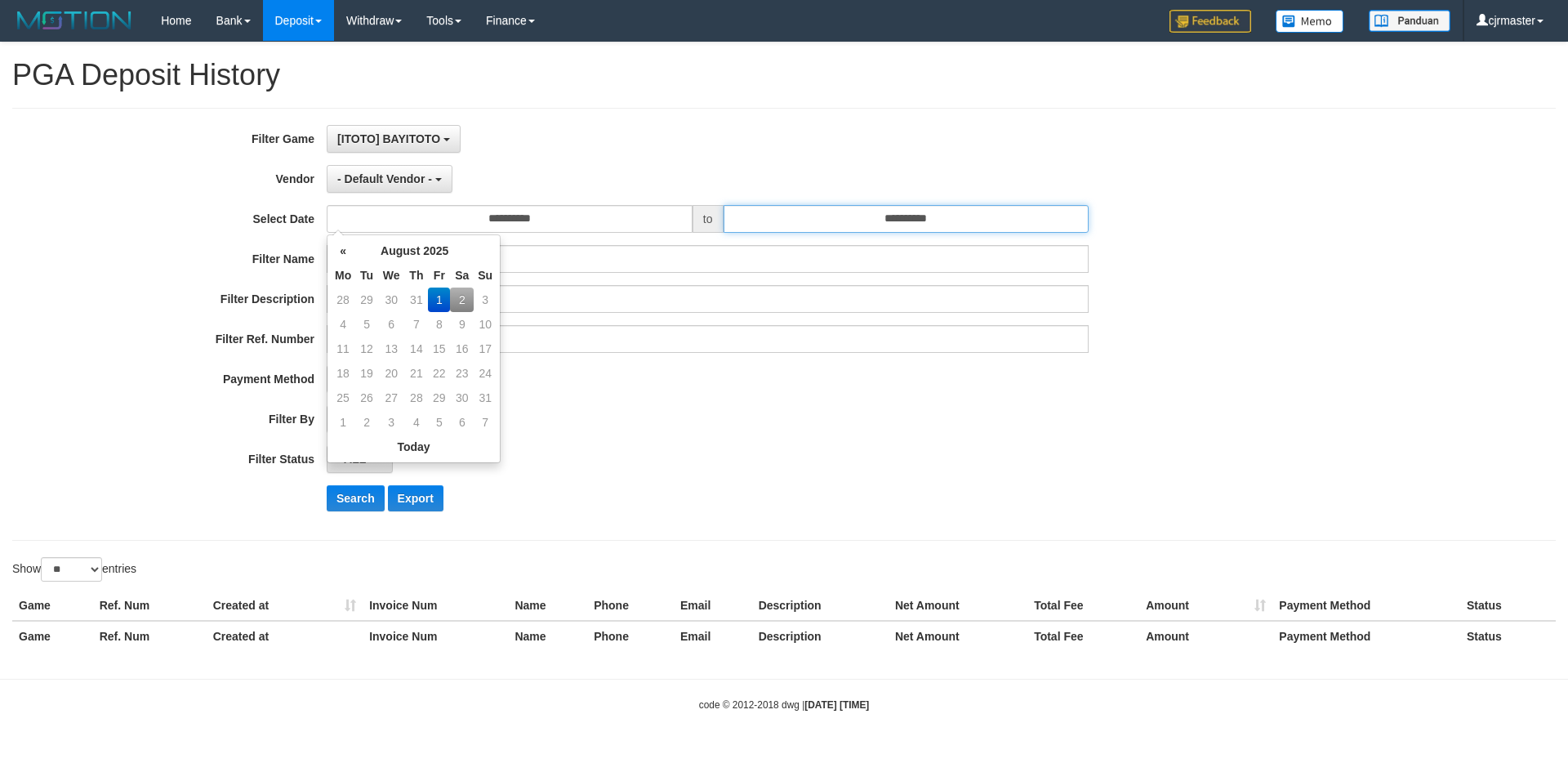 click on "**********" at bounding box center [906, 219] 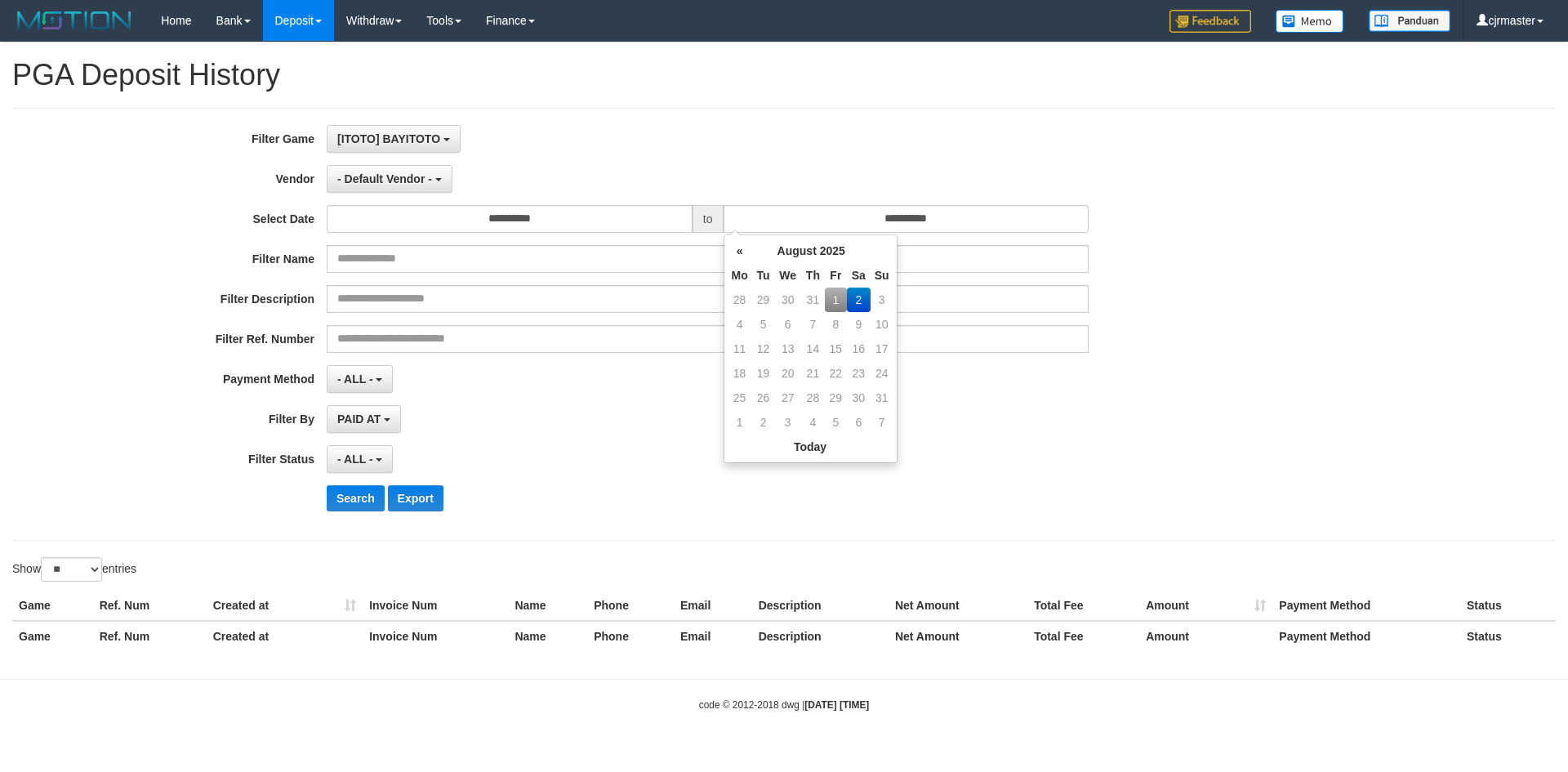 click on "1" at bounding box center (835, 300) 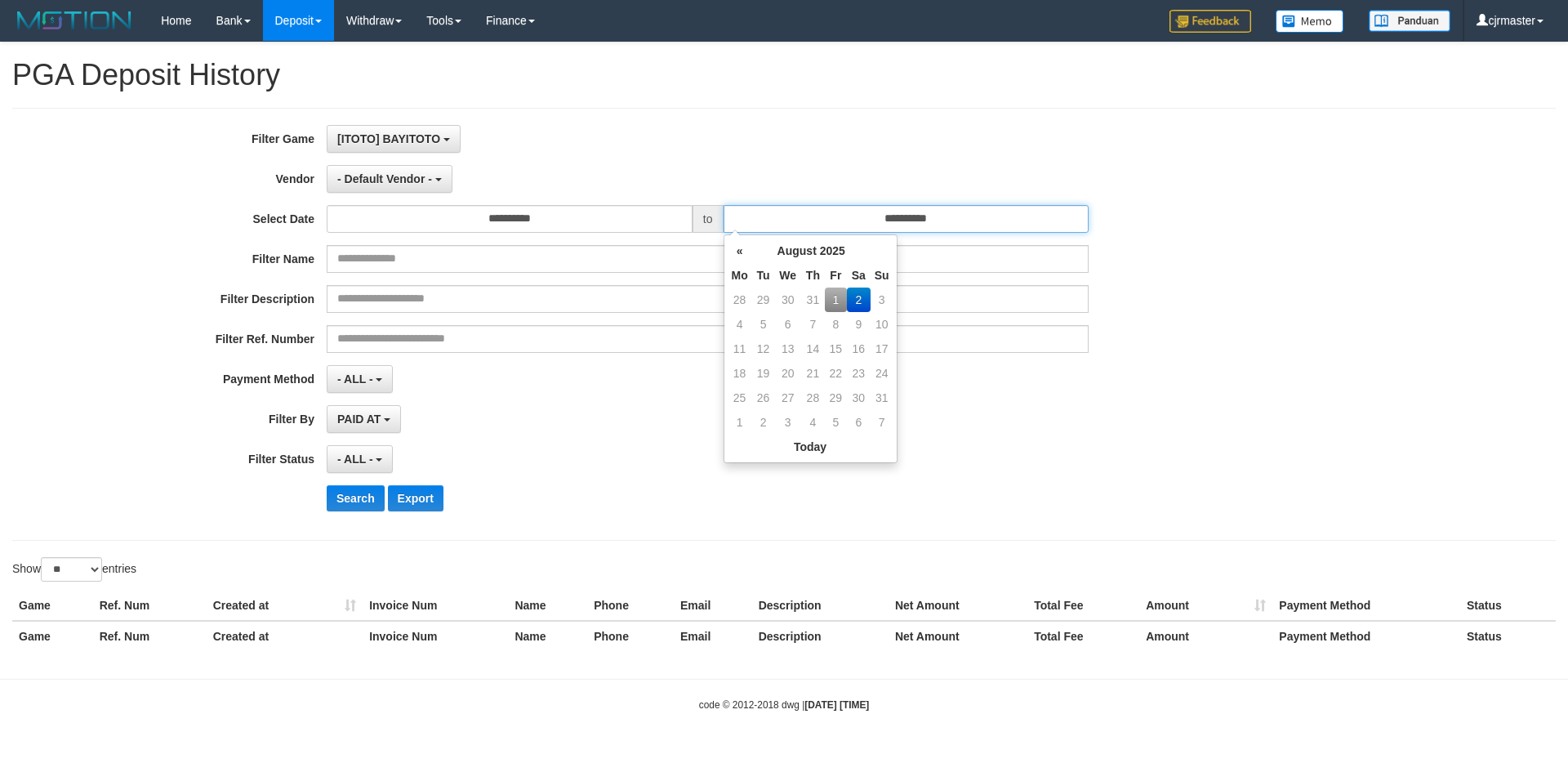type on "**********" 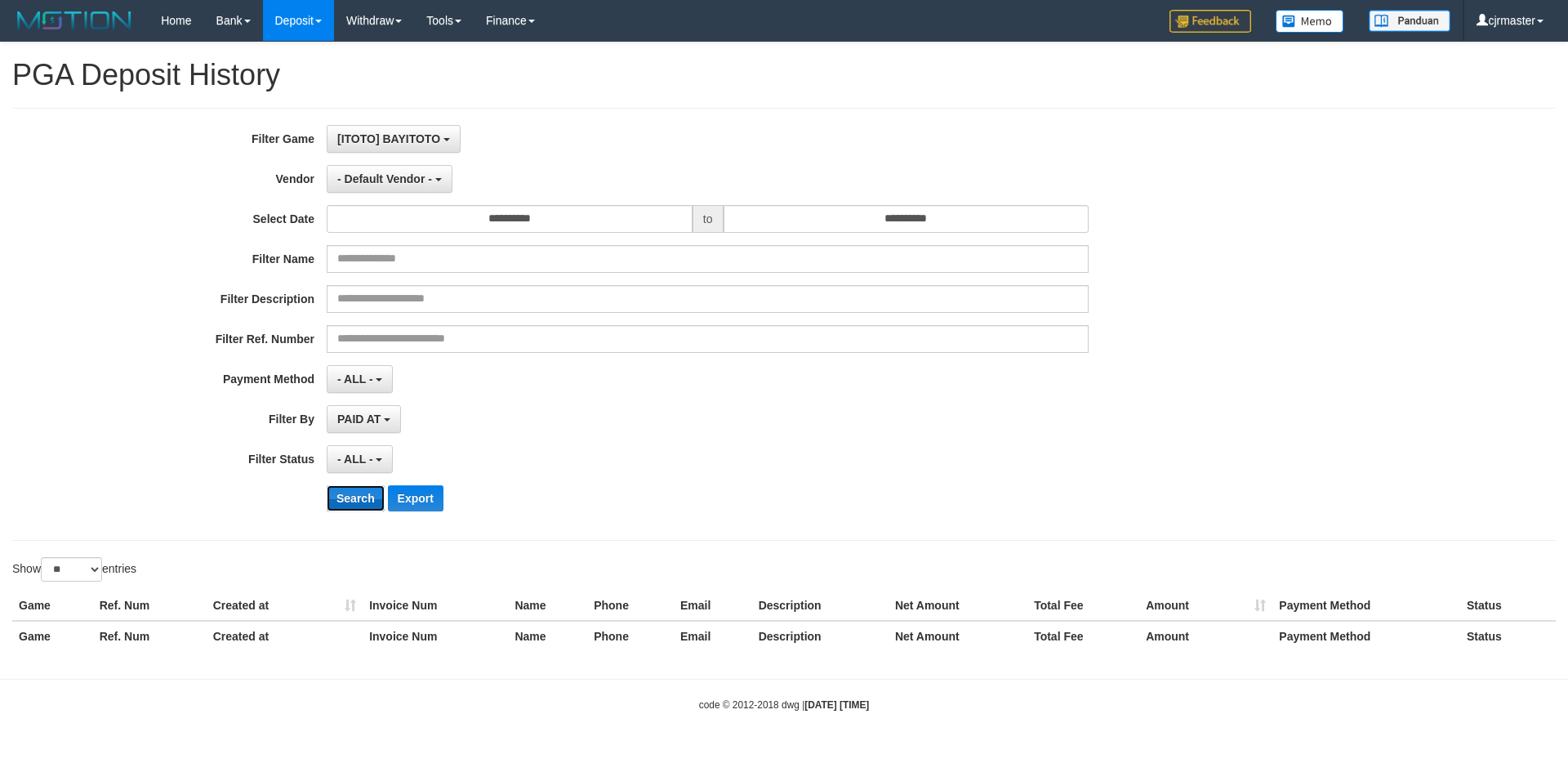 click on "Search" at bounding box center [355, 498] 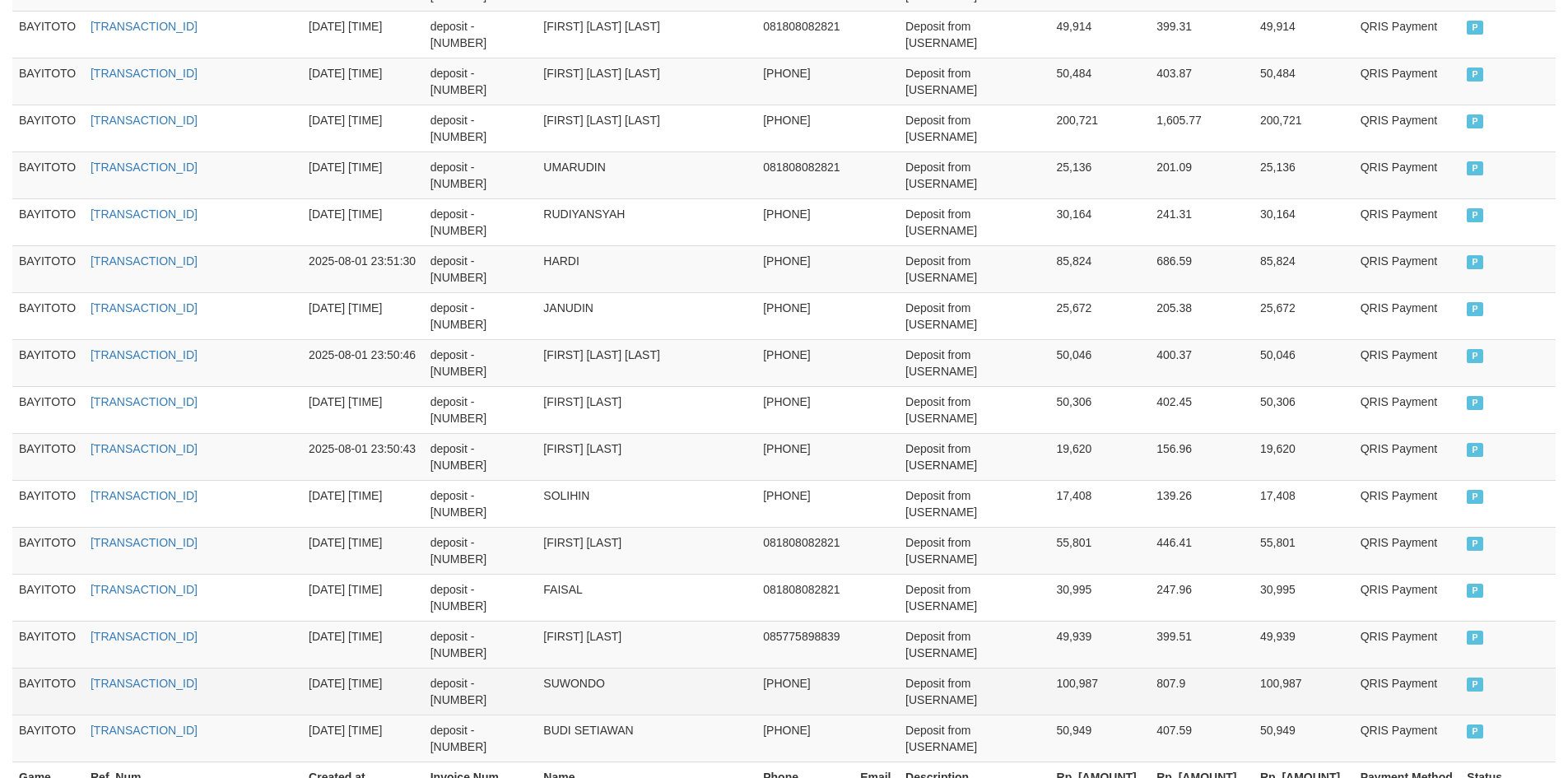 scroll, scrollTop: 1183, scrollLeft: 0, axis: vertical 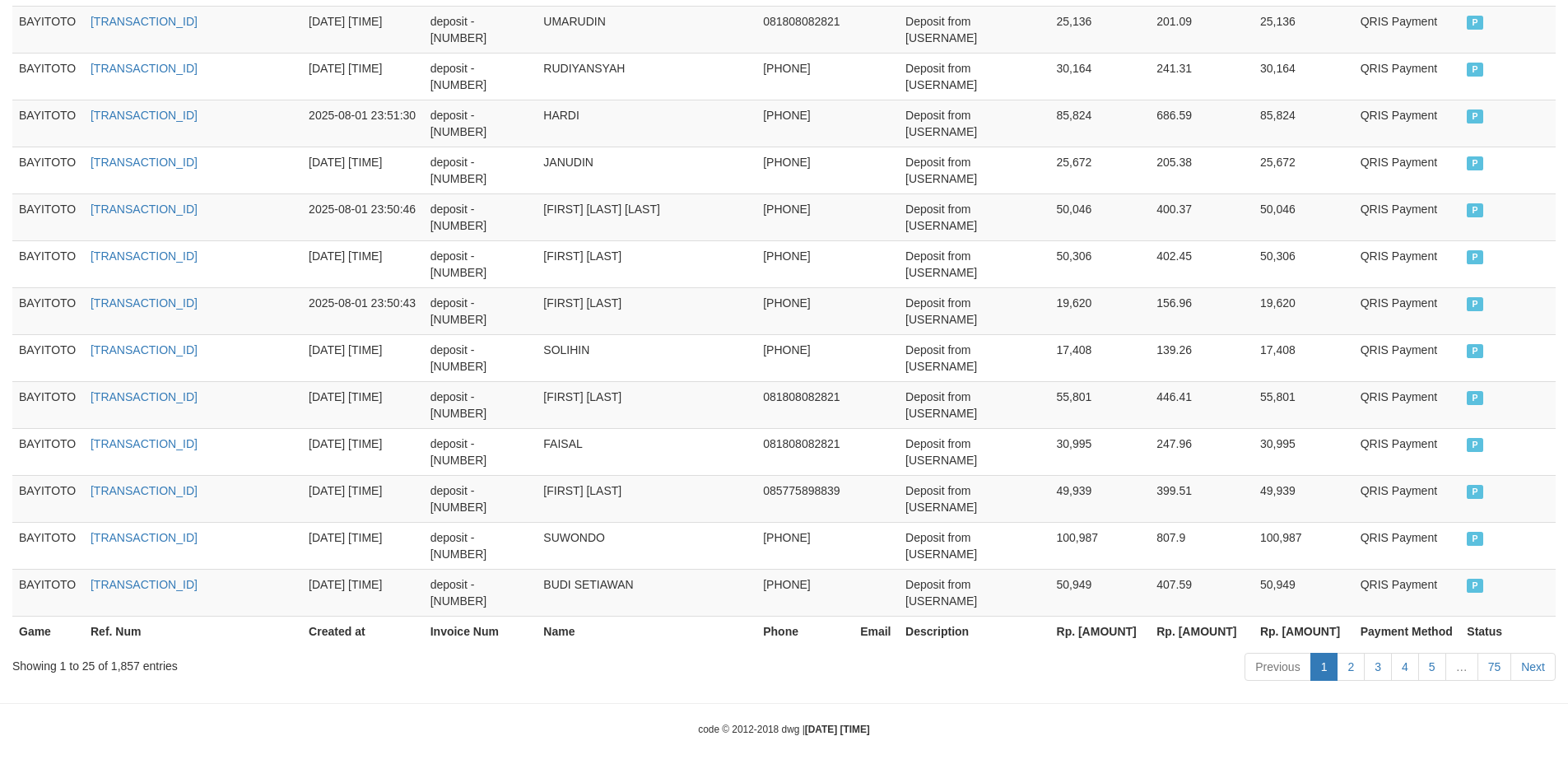 click on "Rp. [AMOUNT]" at bounding box center (1100, 631) 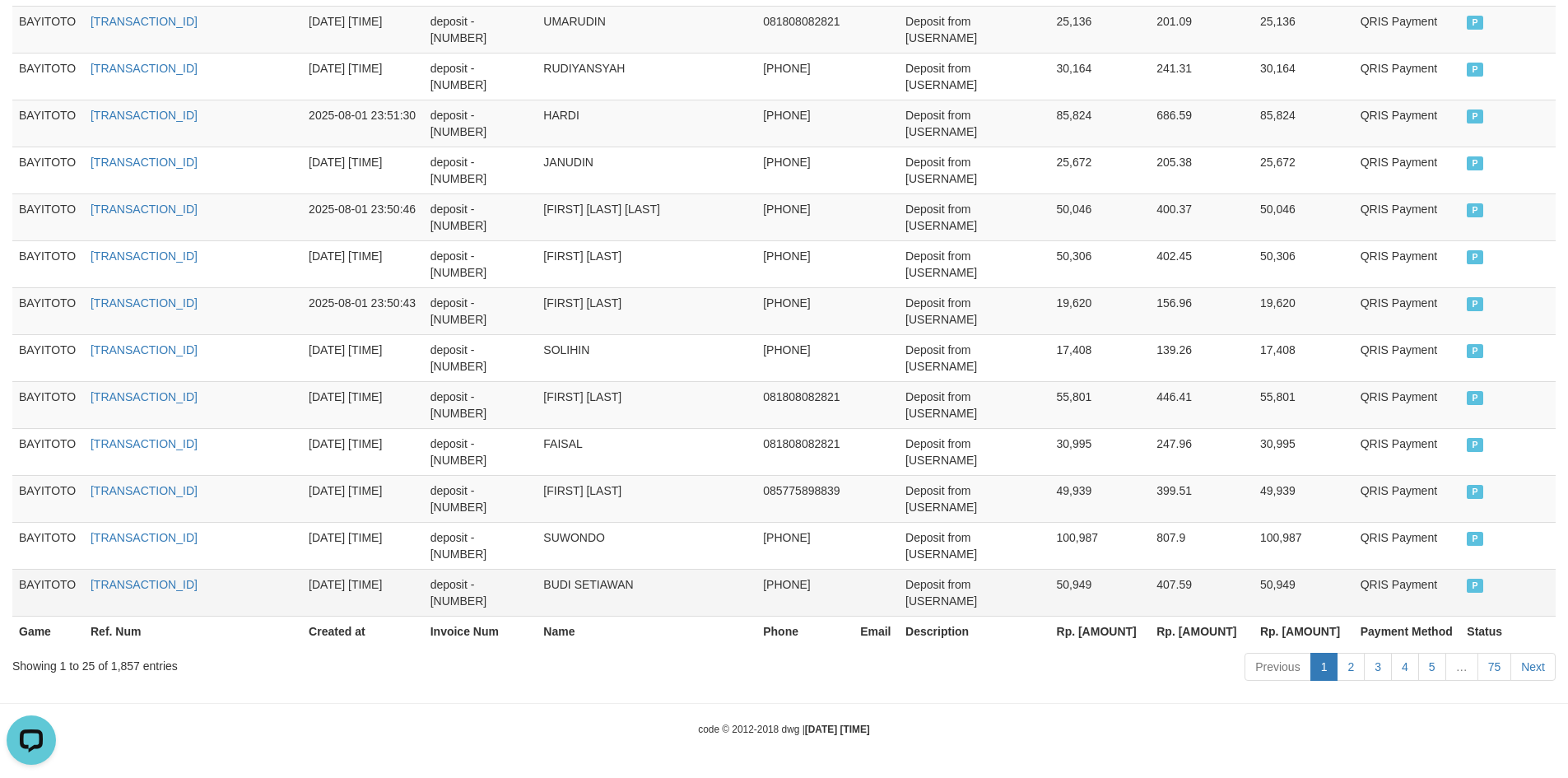 scroll, scrollTop: 0, scrollLeft: 0, axis: both 